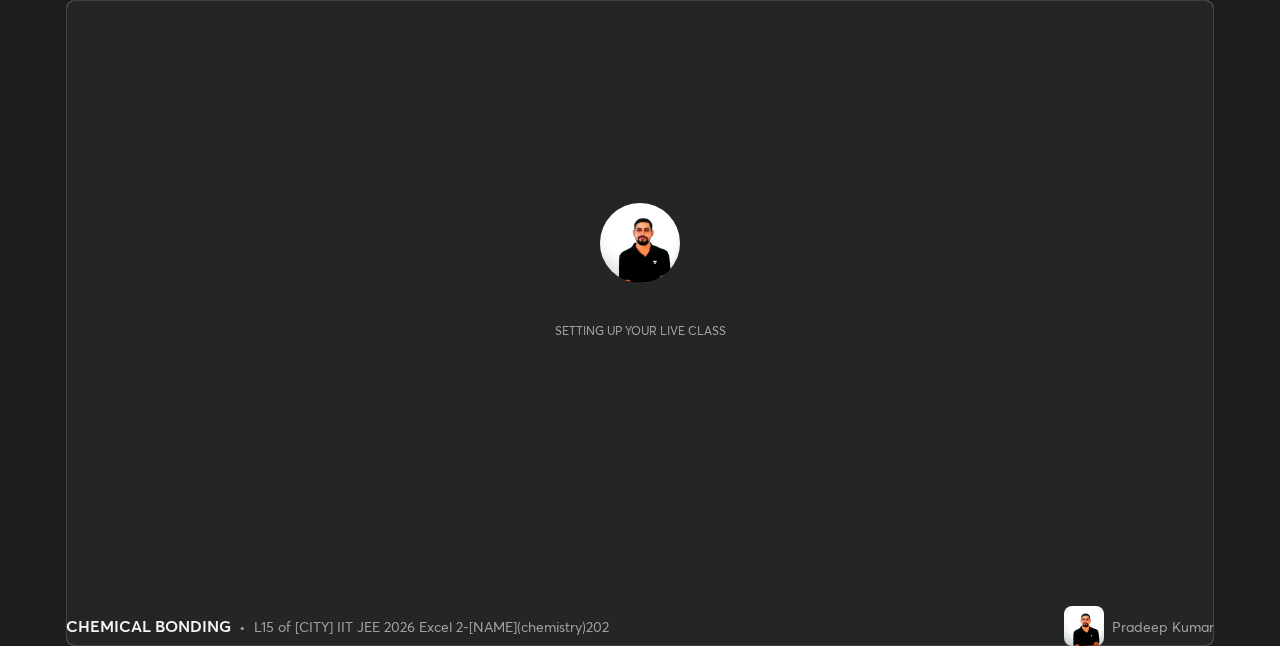 scroll, scrollTop: 0, scrollLeft: 0, axis: both 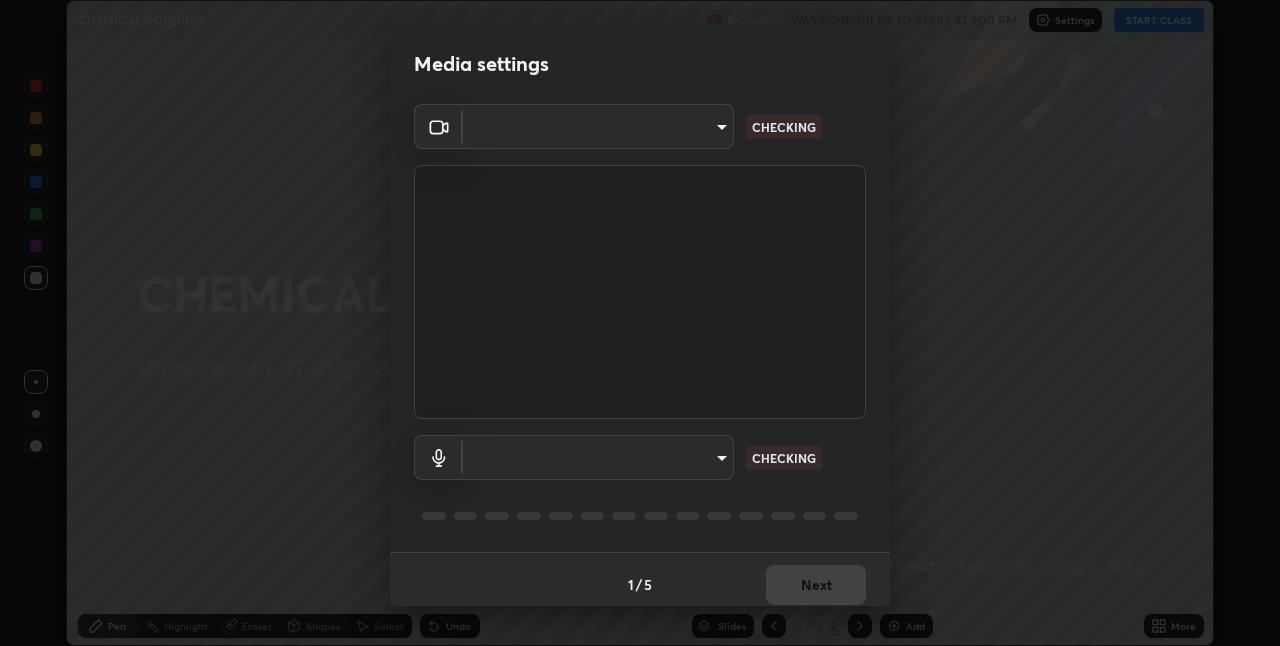 type on "66aebff6bf266b75c2ebb2e60f933f11e1b27f3d04b3b6d5aee389ba91737d29" 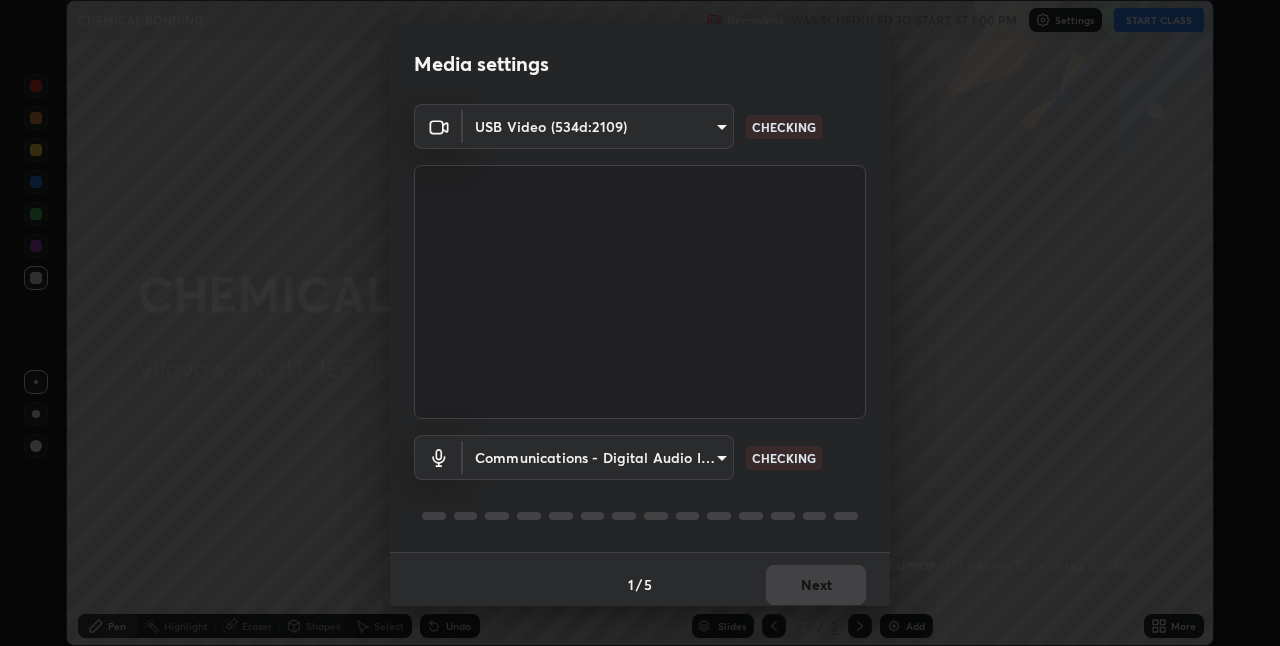 click on "Erase all CHEMICAL BONDING Recording WAS SCHEDULED TO START AT  [TIME] Settings START CLASS Setting up your live class CHEMICAL BONDING • L15 of [CITY] IIT JEE 2026 Excel 2-[NAME](chemistry)202 [FIRST] [LAST] Pen Highlight Eraser Shapes Select Undo Slides 2 / 2 Add More No doubts shared Encourage your learners to ask a doubt for better clarity Report an issue Reason for reporting Buffering Chat not working Audio - Video sync issue Educator video quality low ​ Attach an image Report Media settings USB Video (534d:2109) 66aebff6bf266b75c2ebb2e60f933f11e1b27f3d04b3b6d5aee389ba91737d29 CHECKING Communications - Digital Audio Interface (3- USB Digital Audio) communications CHECKING 1 / 5 Next" at bounding box center [640, 323] 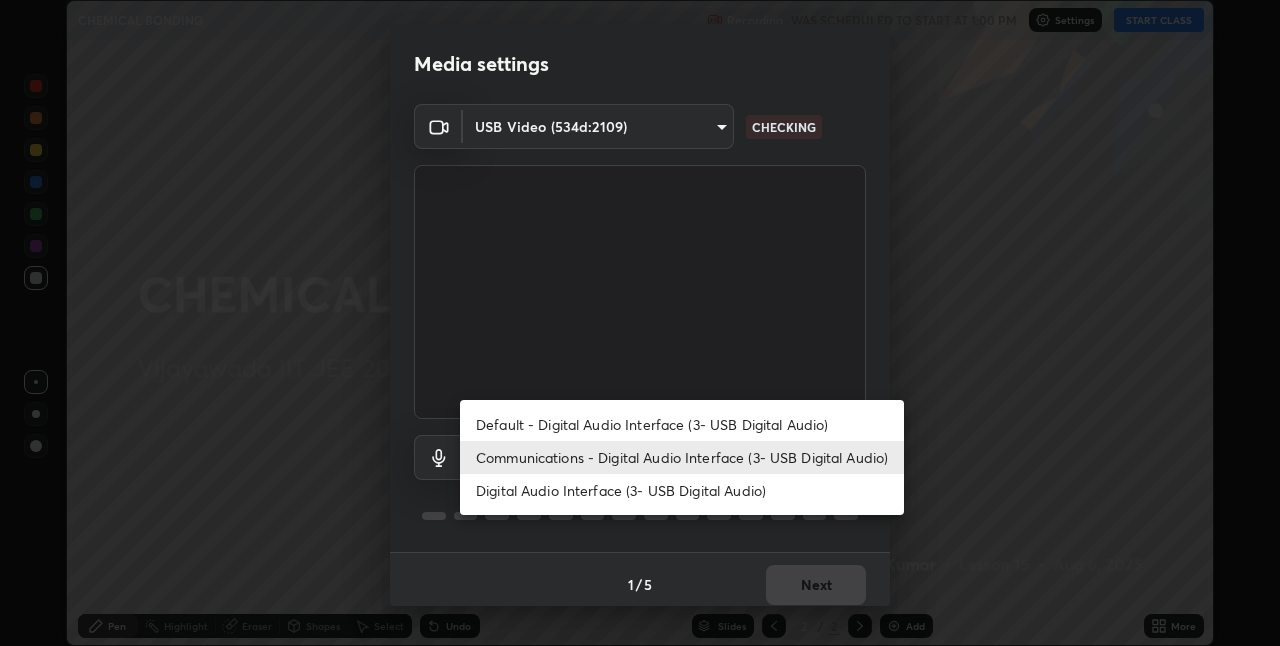 click on "Default - Digital Audio Interface (3- USB Digital Audio)" at bounding box center (682, 424) 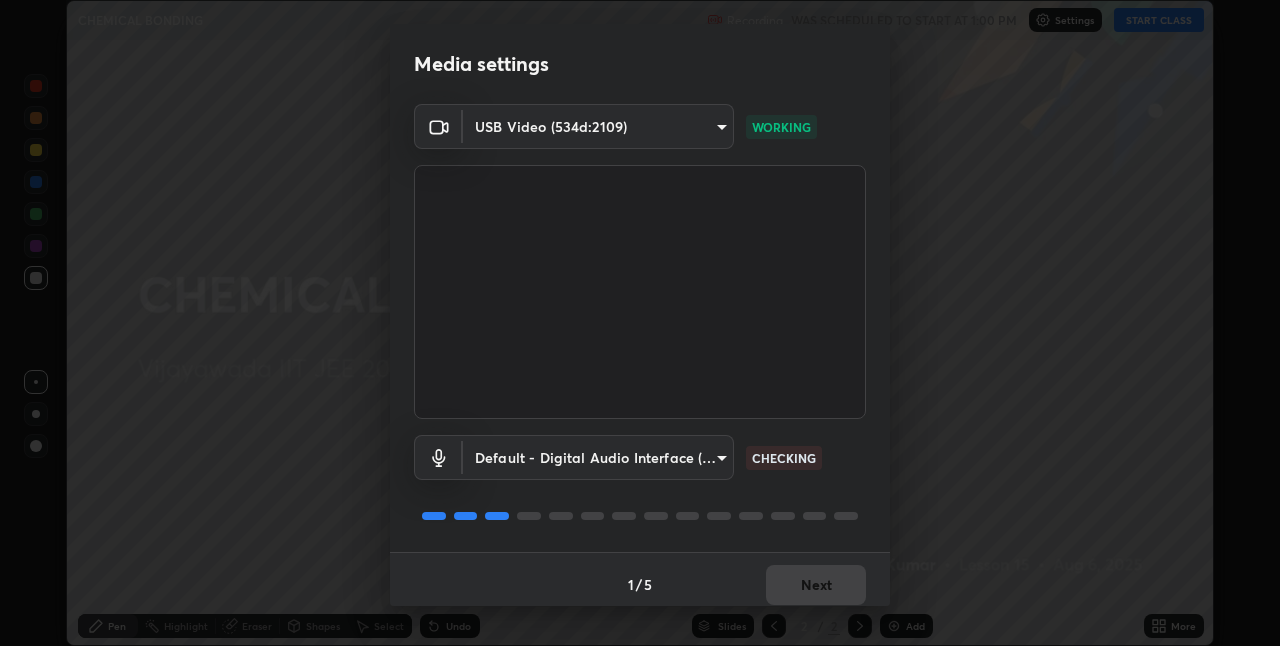 scroll, scrollTop: 10, scrollLeft: 0, axis: vertical 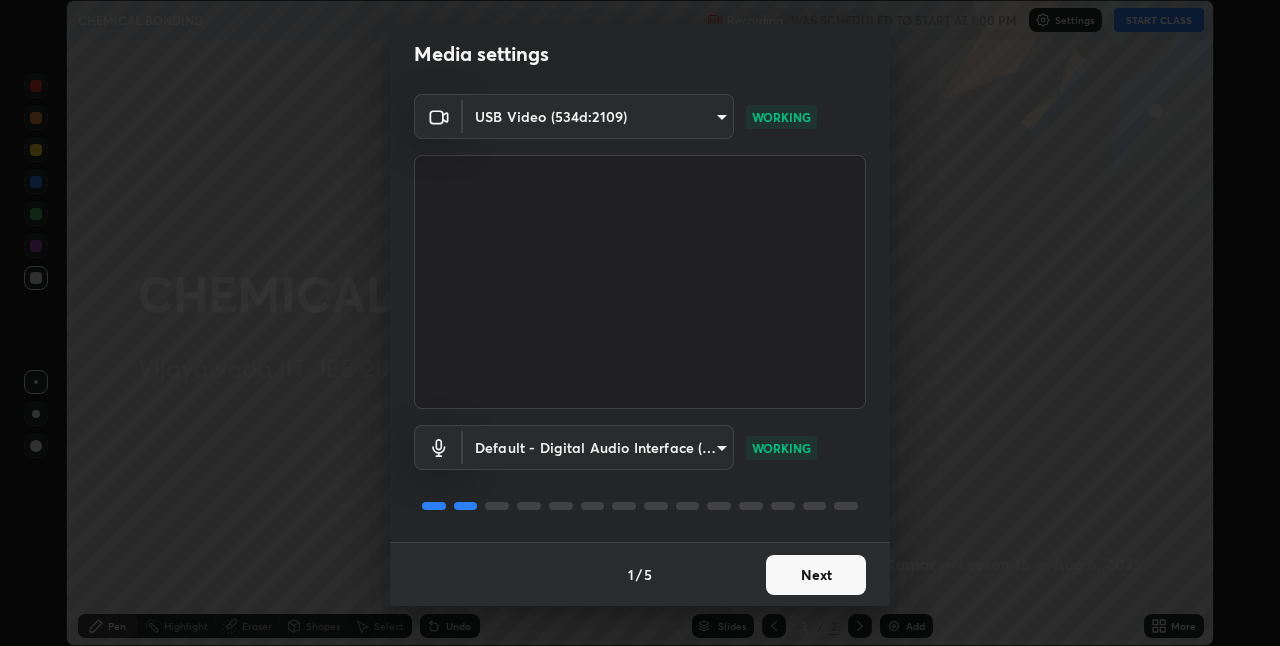 click on "Next" at bounding box center (816, 575) 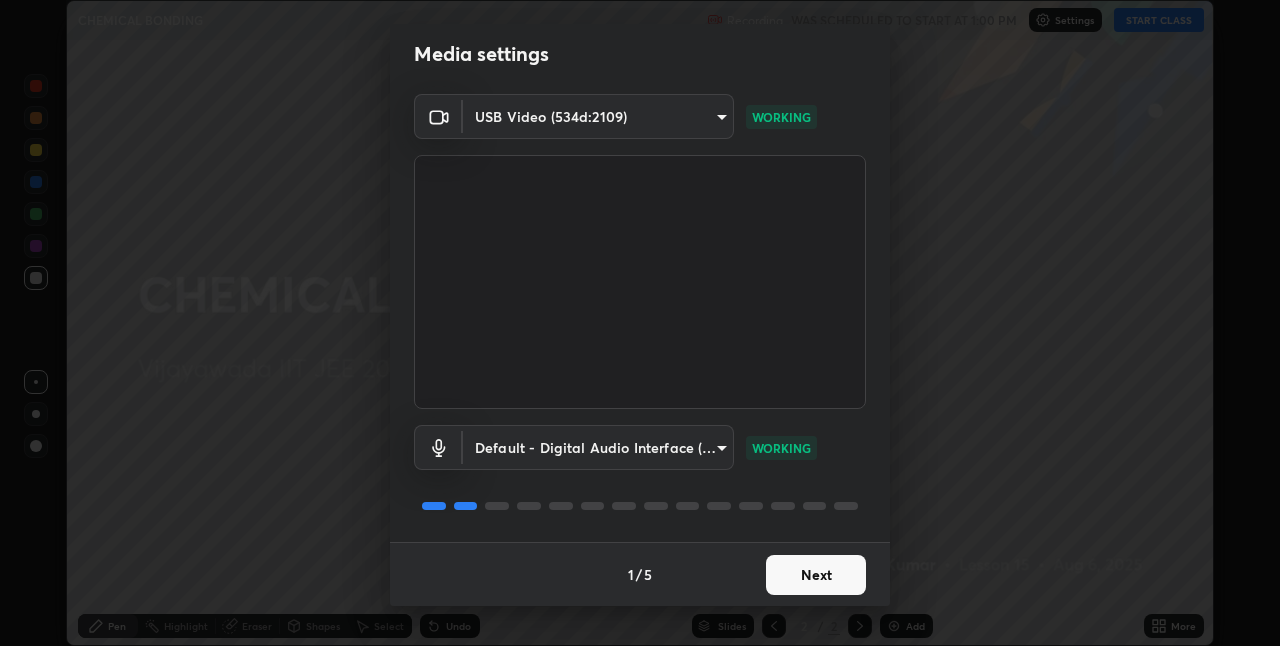 scroll, scrollTop: 0, scrollLeft: 0, axis: both 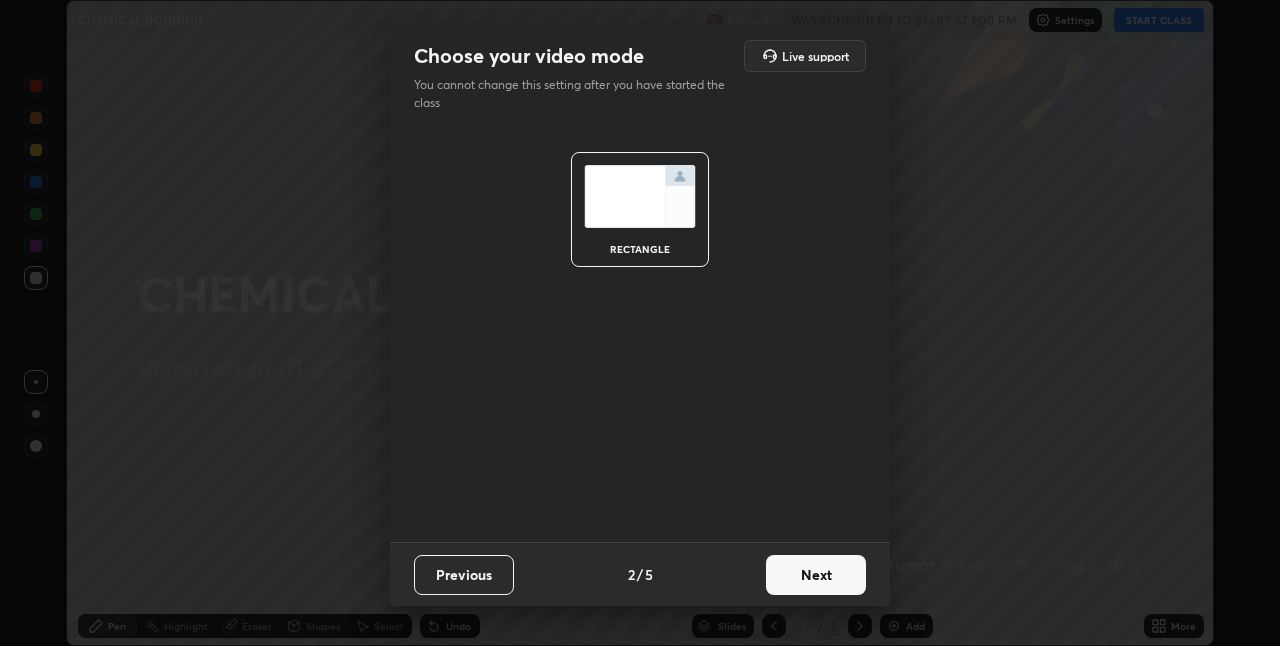 click on "Next" at bounding box center [816, 575] 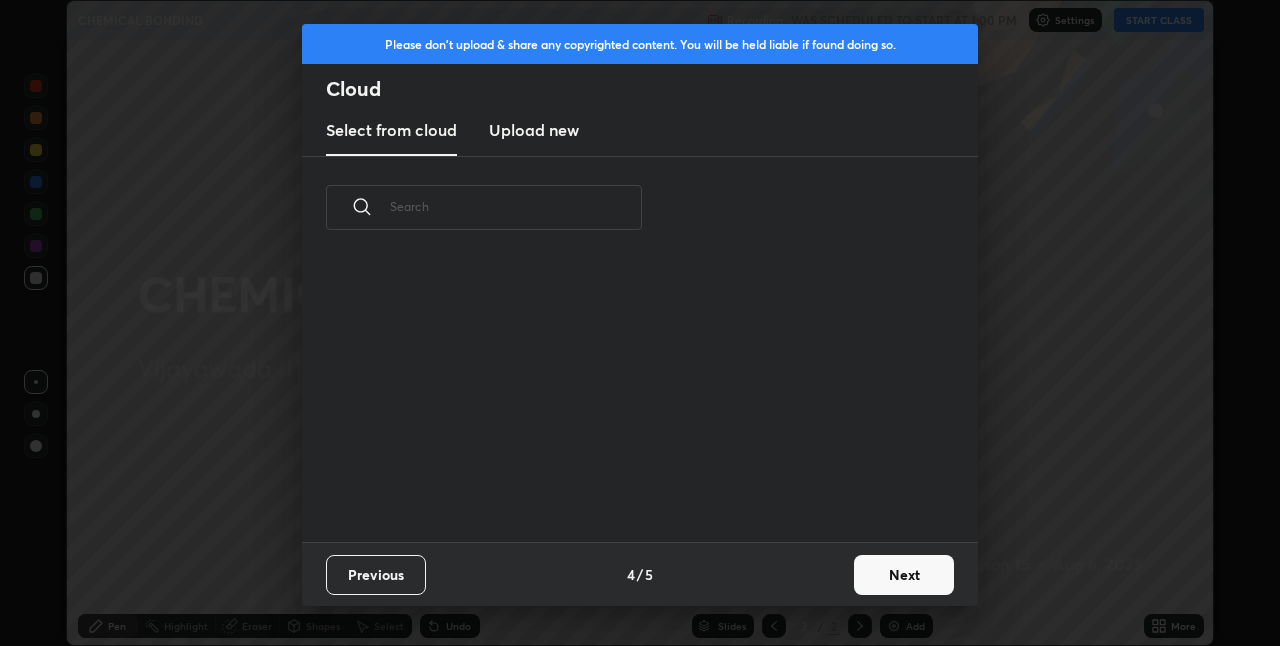 click on "Previous 4 / 5 Next" at bounding box center (640, 574) 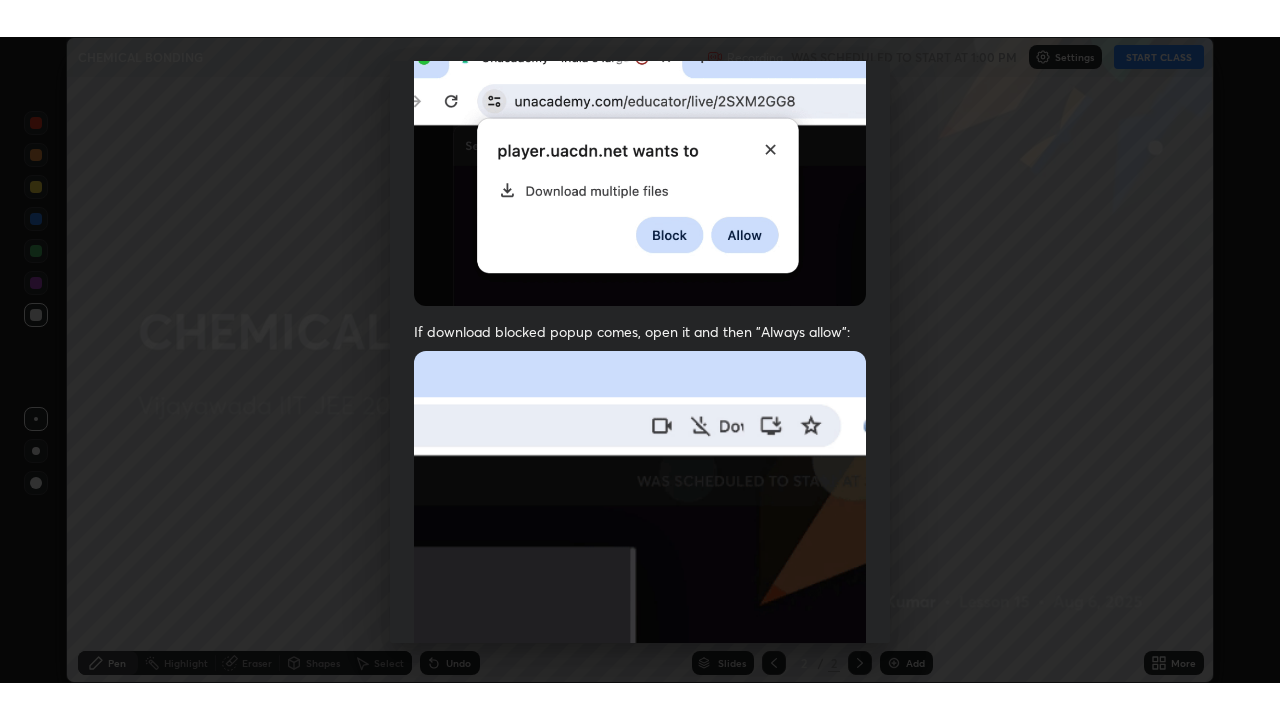 scroll, scrollTop: 418, scrollLeft: 0, axis: vertical 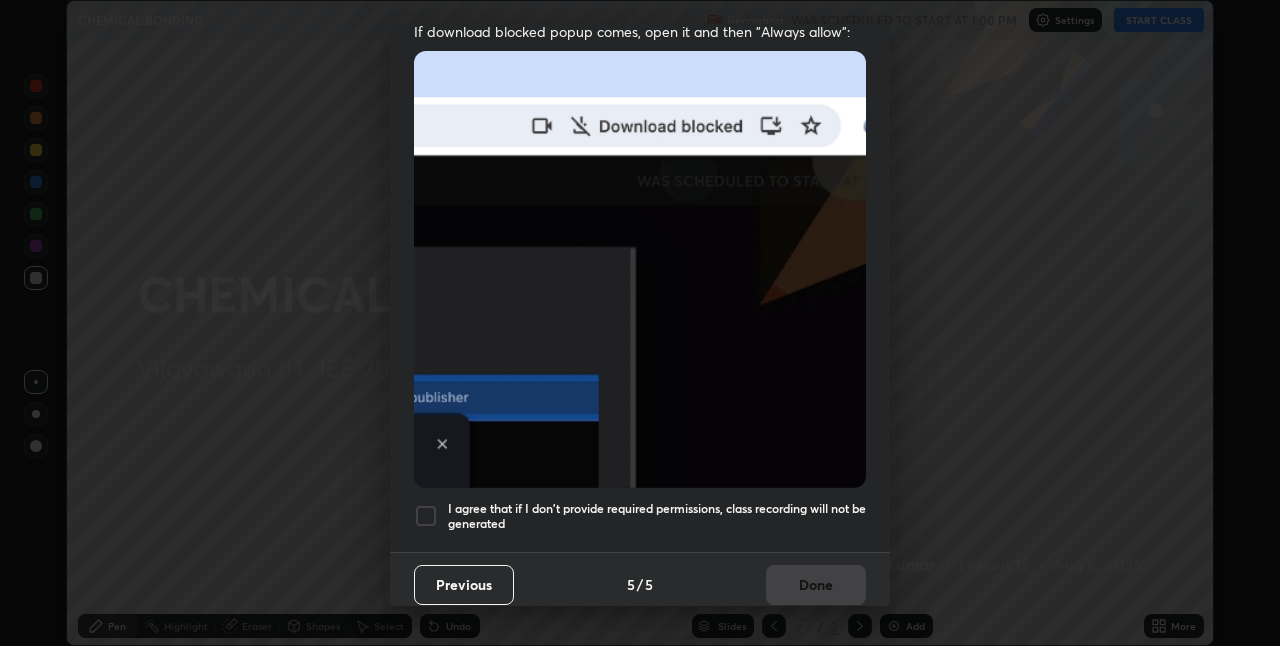 click at bounding box center [426, 516] 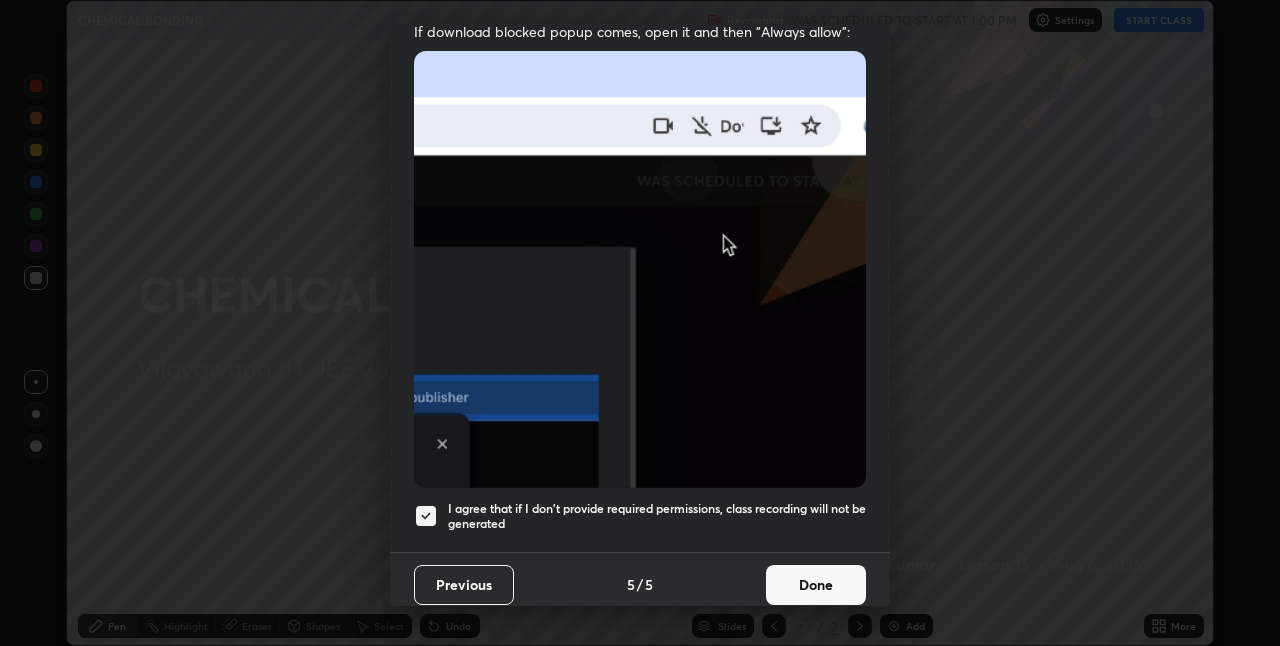 click on "Done" at bounding box center [816, 585] 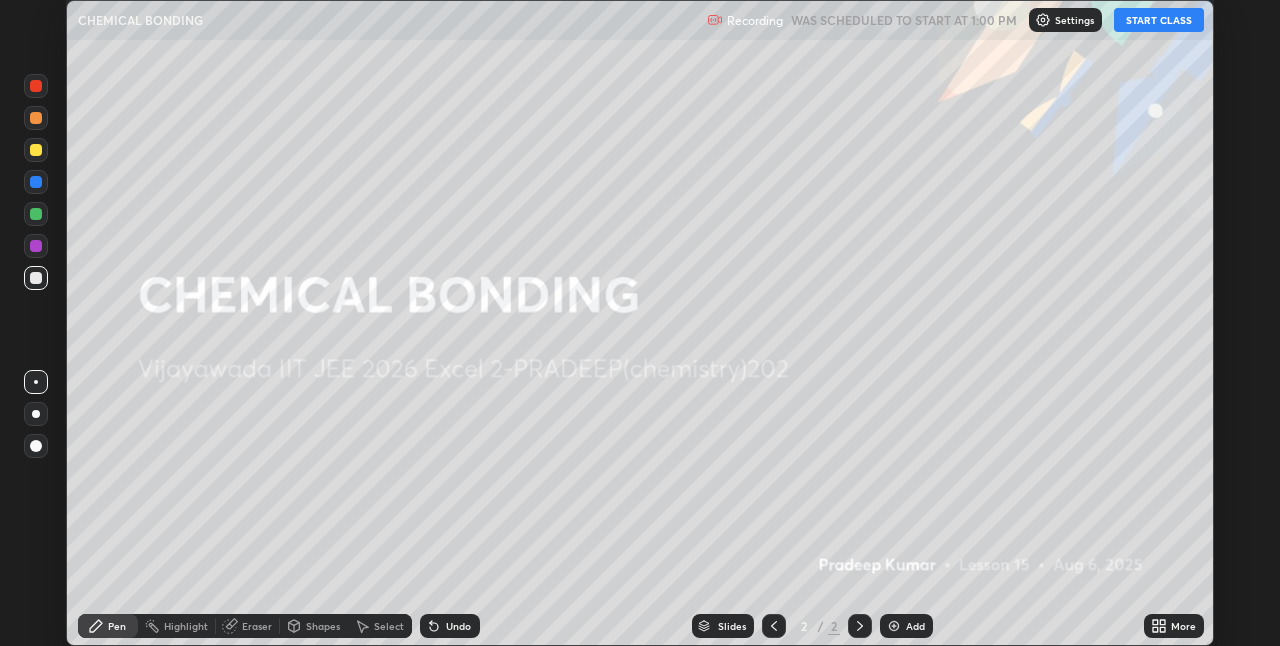 click on "START CLASS" at bounding box center (1159, 20) 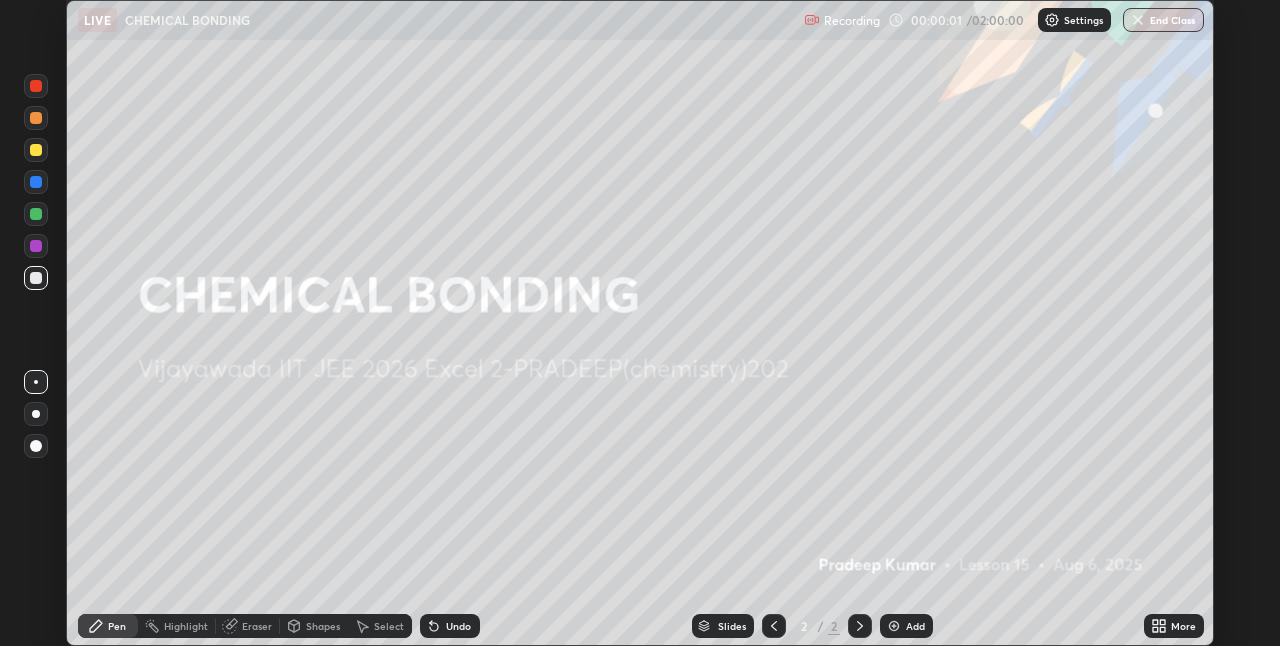 click 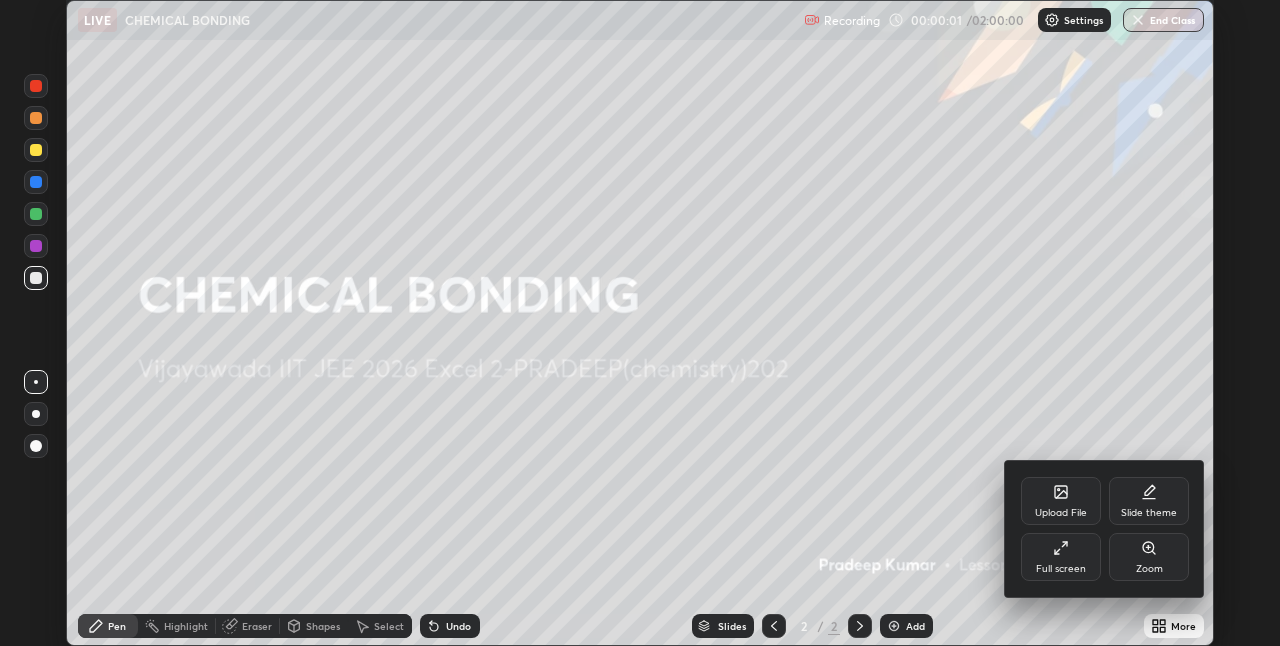 click on "Full screen" at bounding box center (1061, 557) 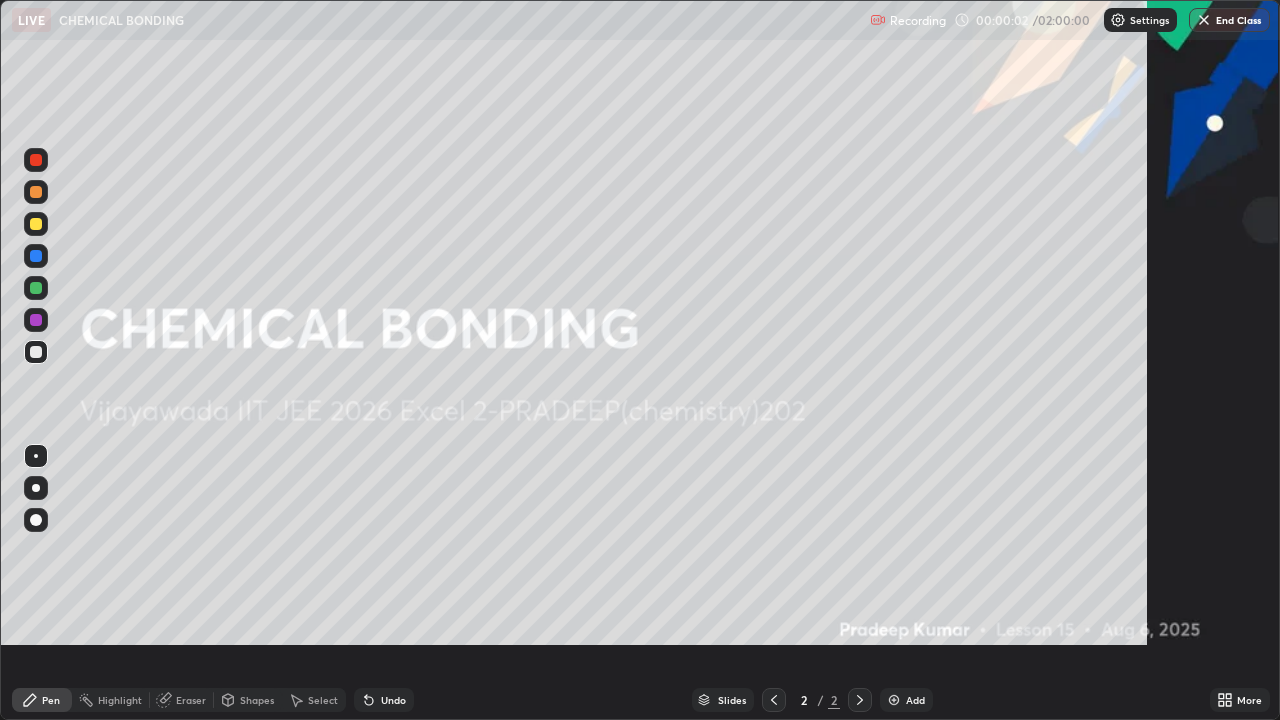 scroll, scrollTop: 99280, scrollLeft: 98720, axis: both 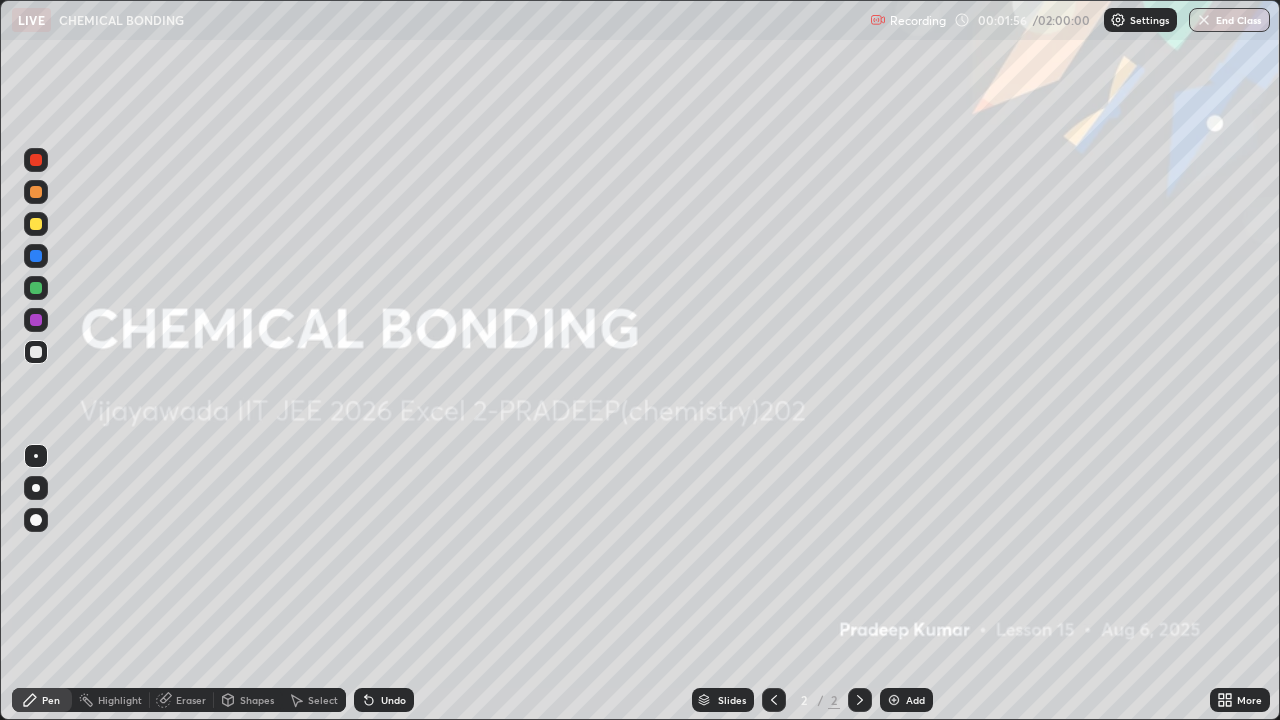 click on "Add" at bounding box center [915, 700] 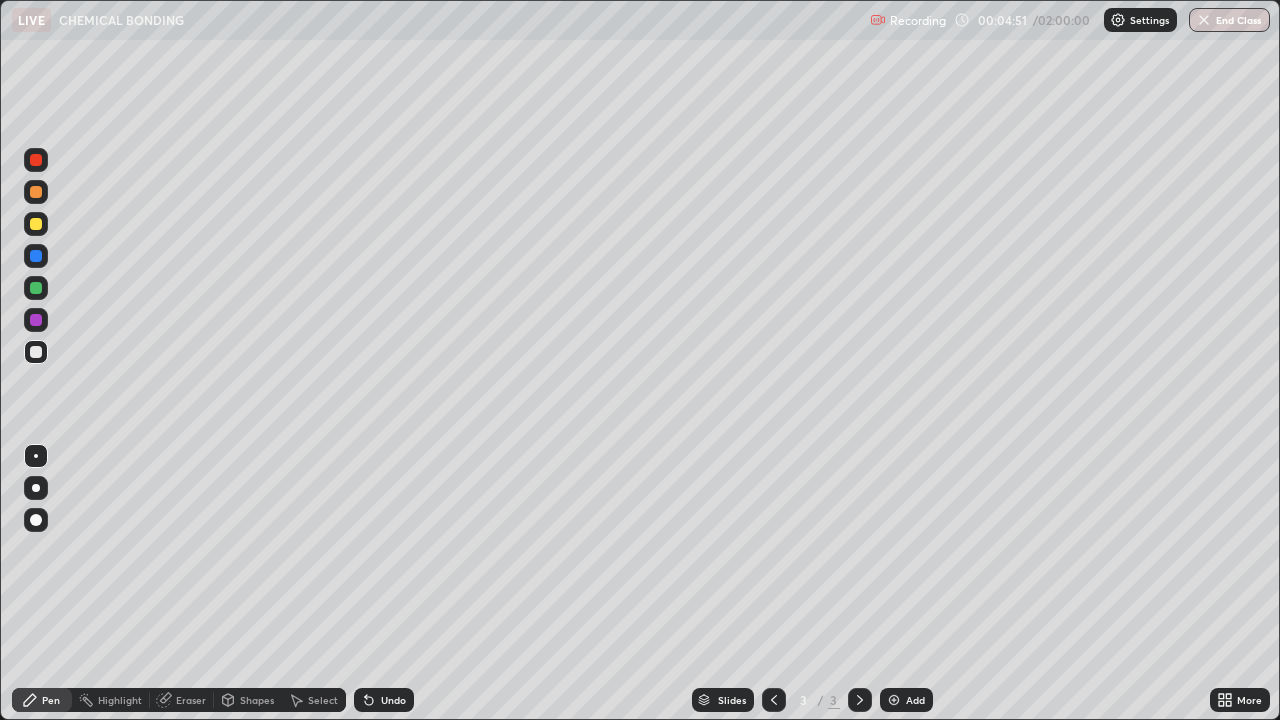 click at bounding box center (36, 224) 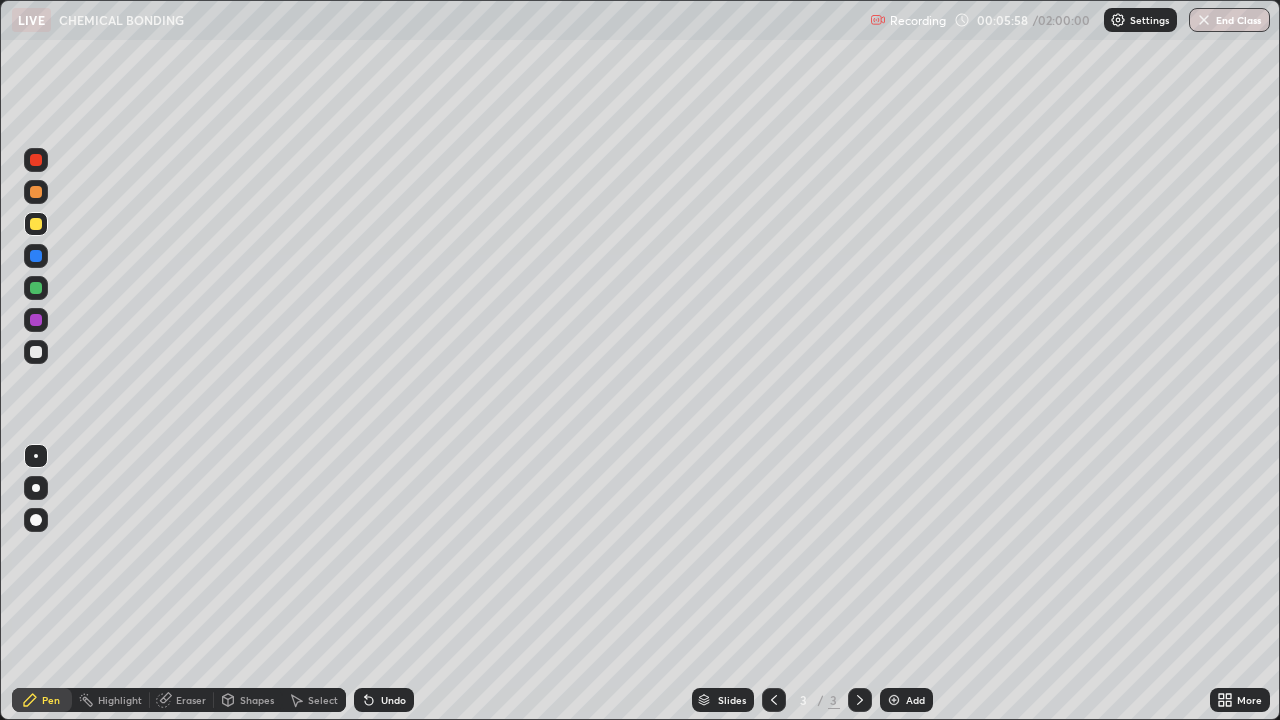 click on "Undo" at bounding box center (393, 700) 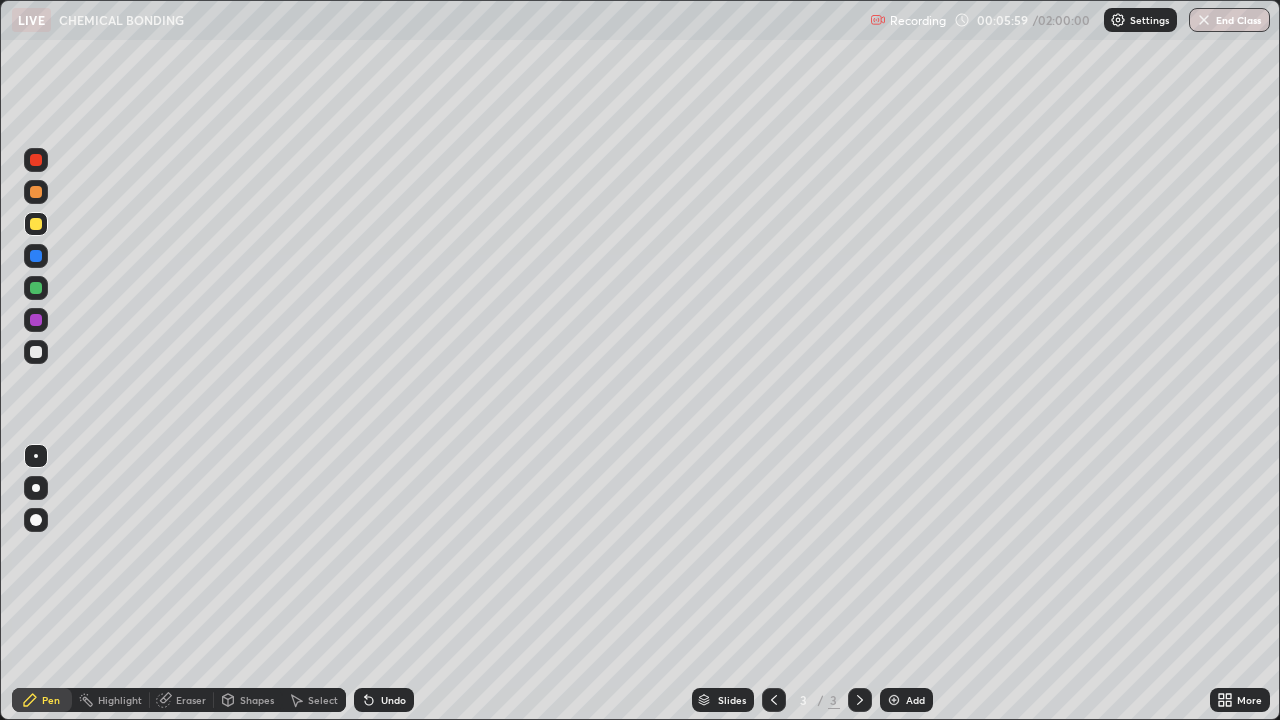 click on "Undo" at bounding box center (393, 700) 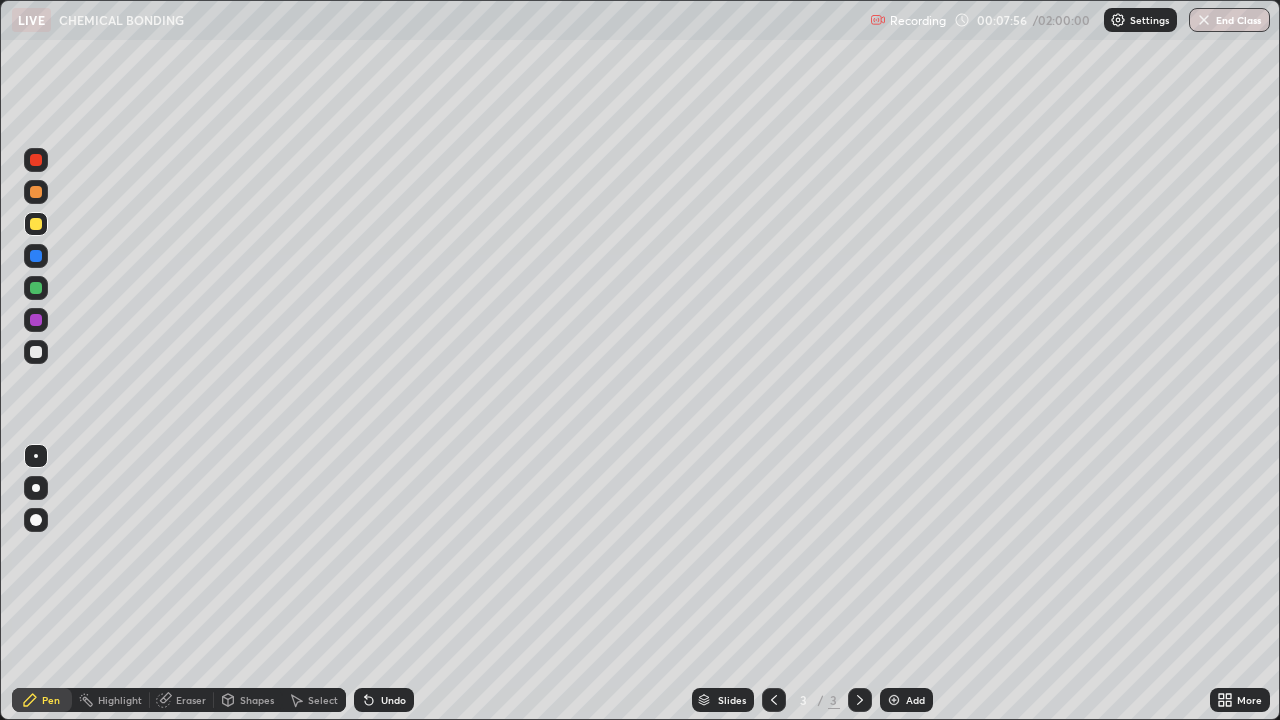 click on "Add" at bounding box center (915, 700) 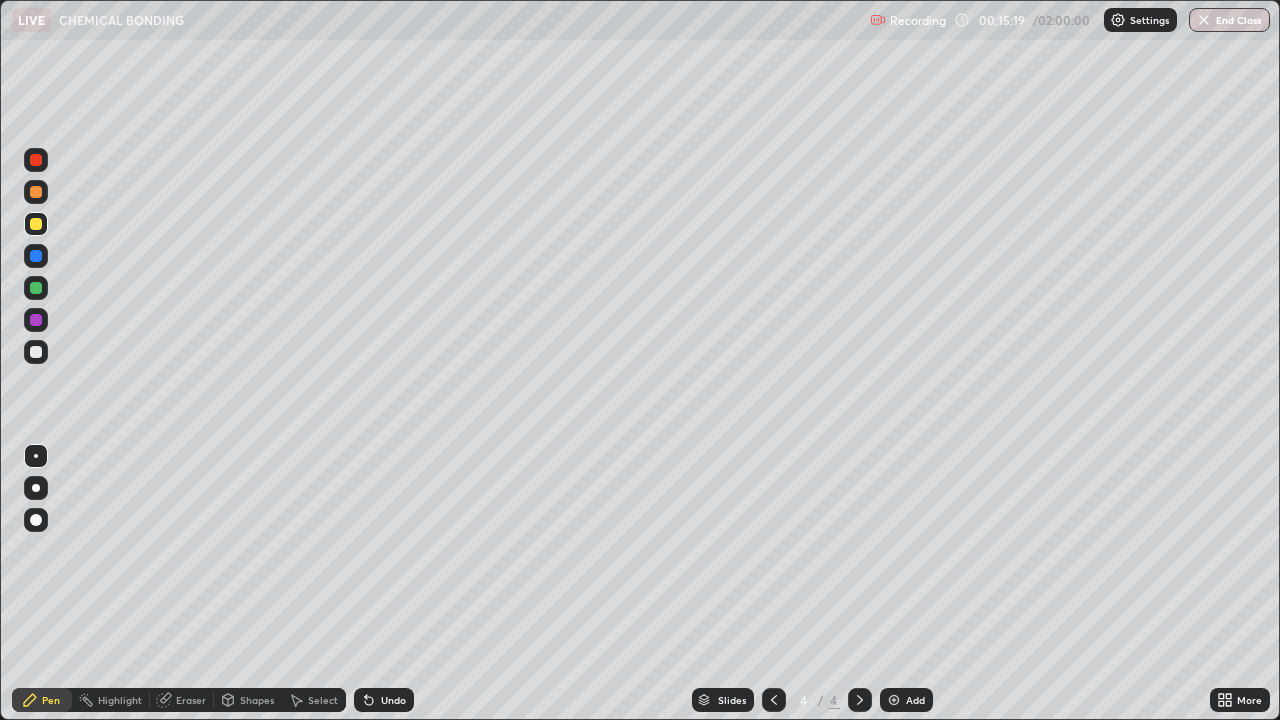 click on "Undo" at bounding box center [393, 700] 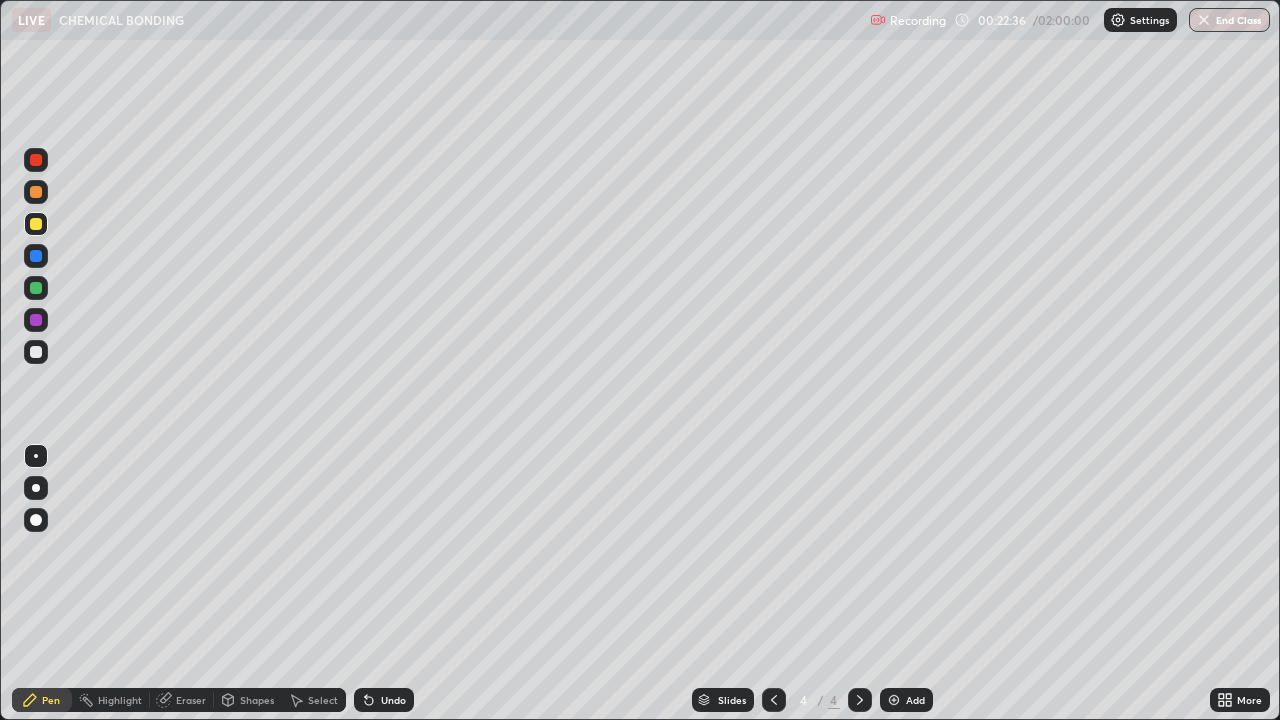 click on "Add" at bounding box center (906, 700) 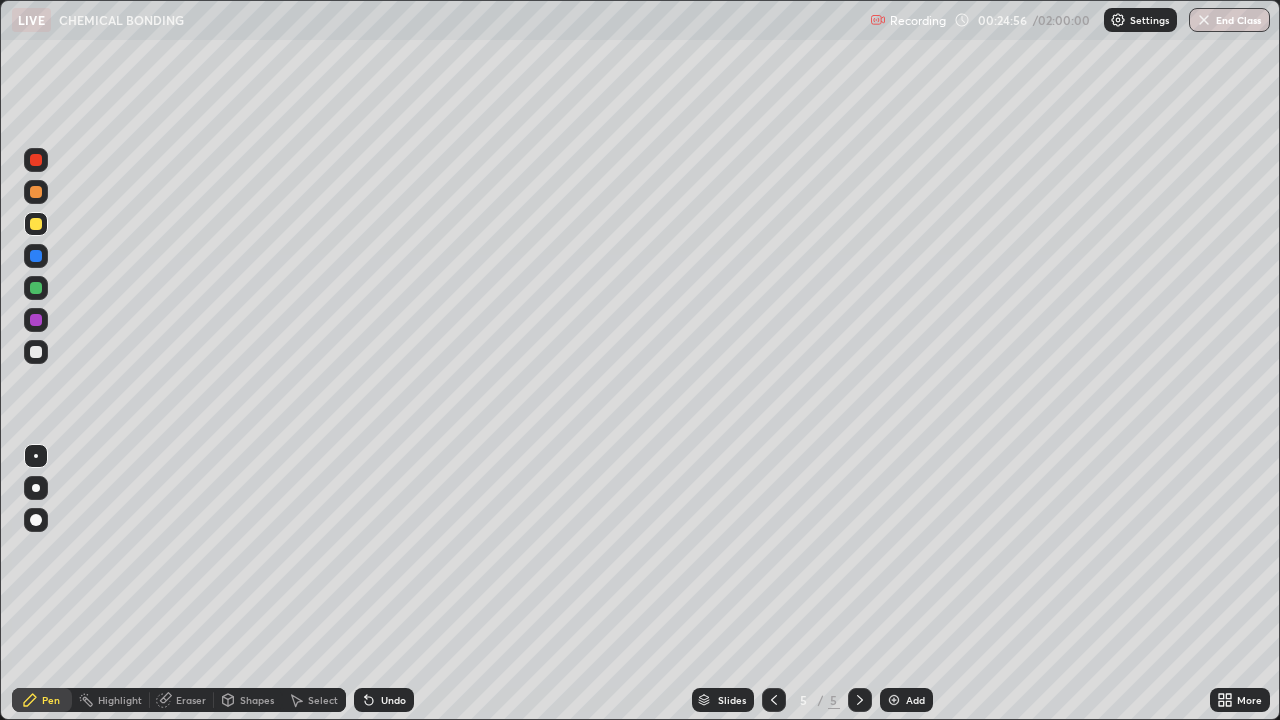 click on "Undo" at bounding box center (393, 700) 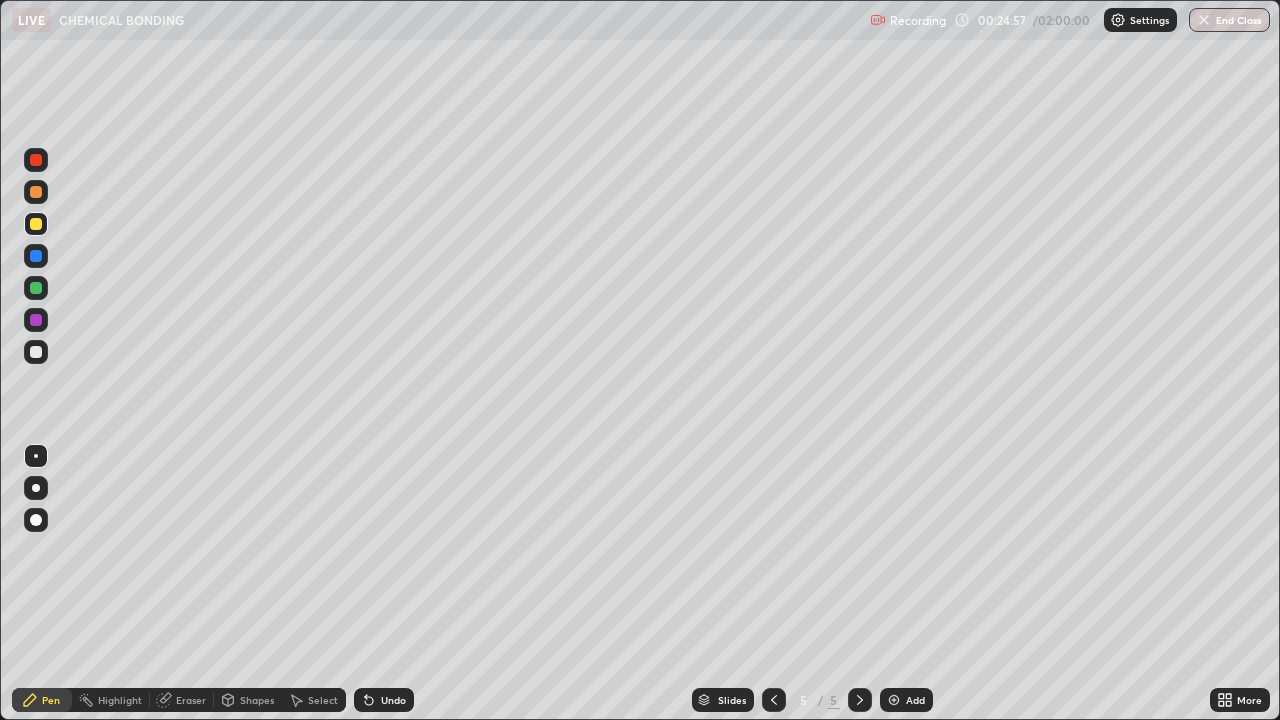 click on "Undo" at bounding box center [384, 700] 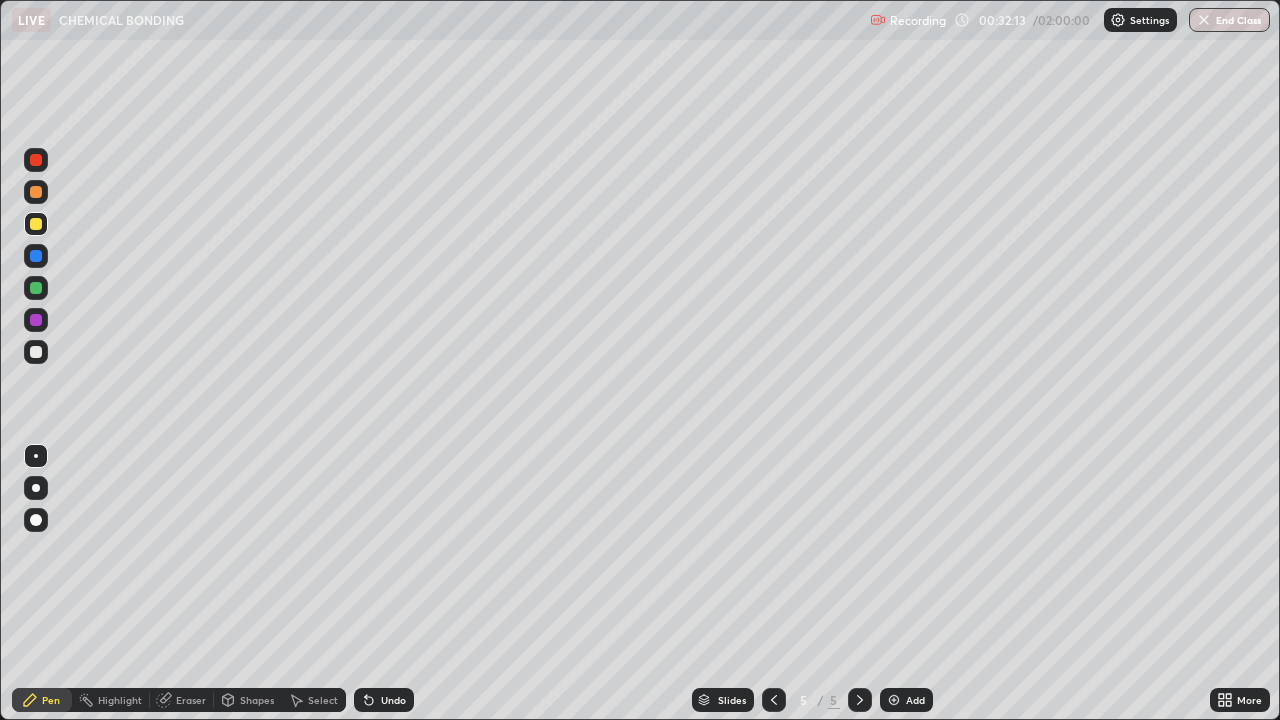 click at bounding box center (774, 700) 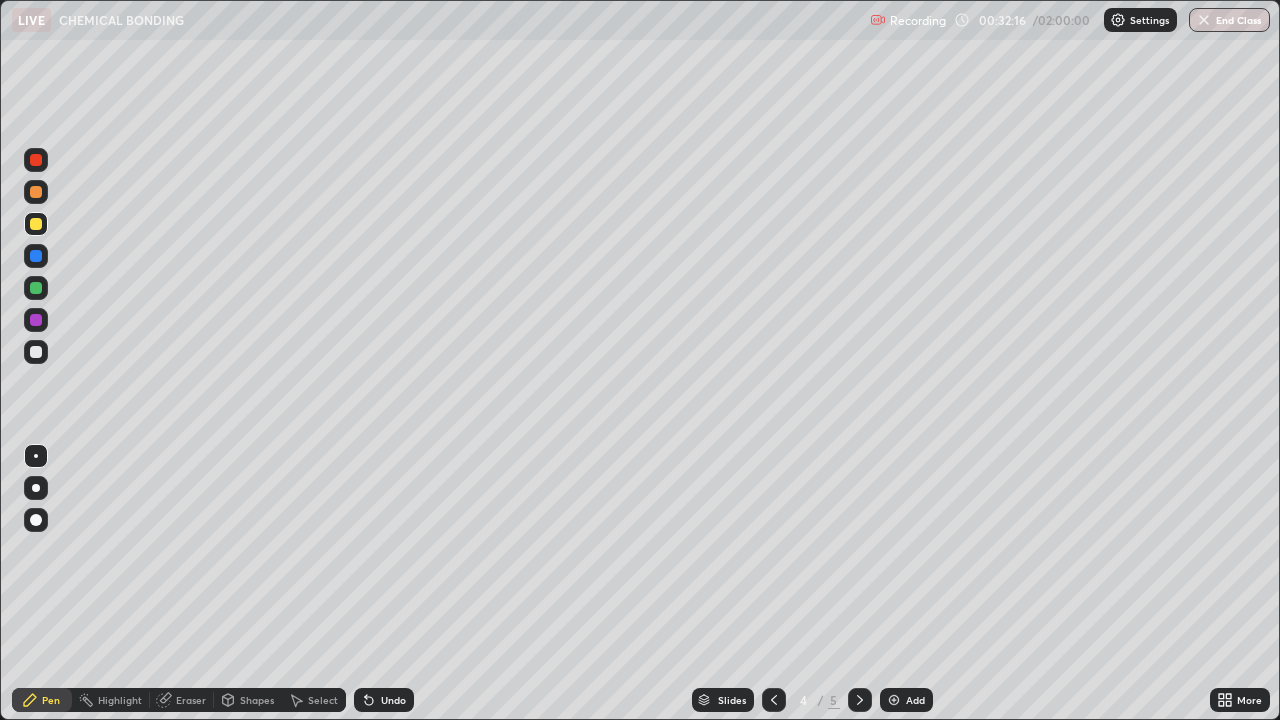click 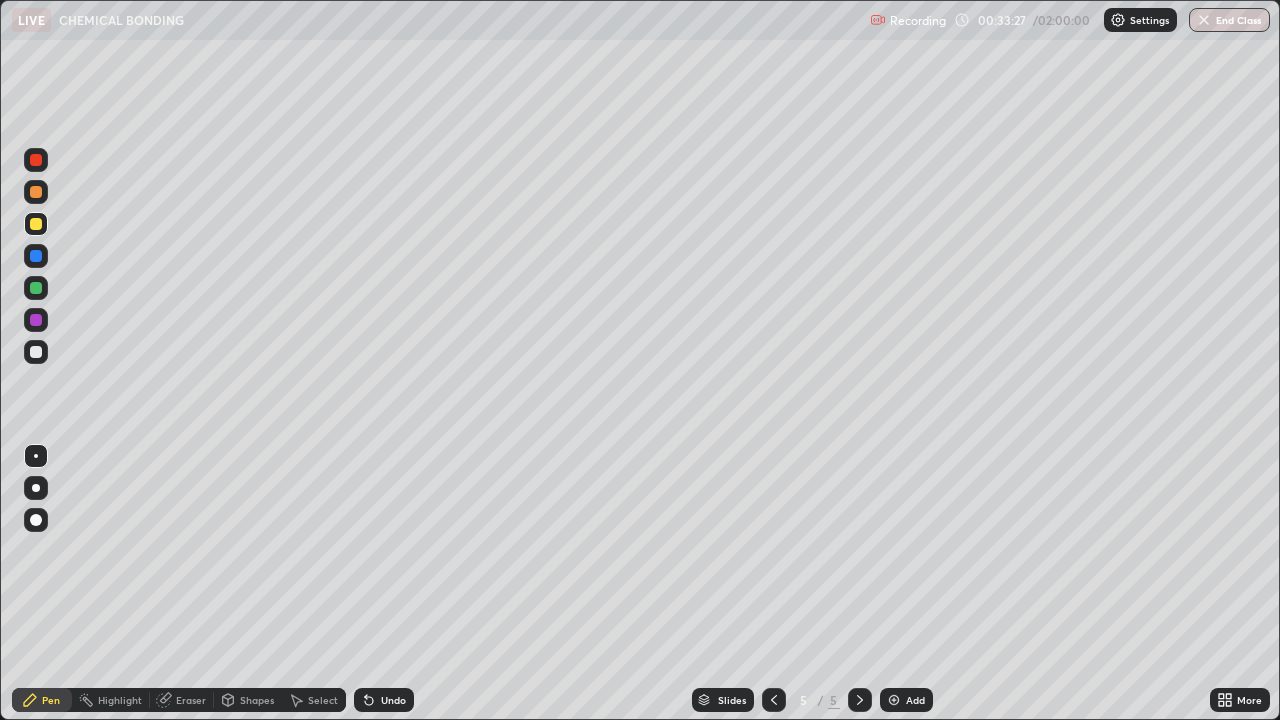 click at bounding box center [894, 700] 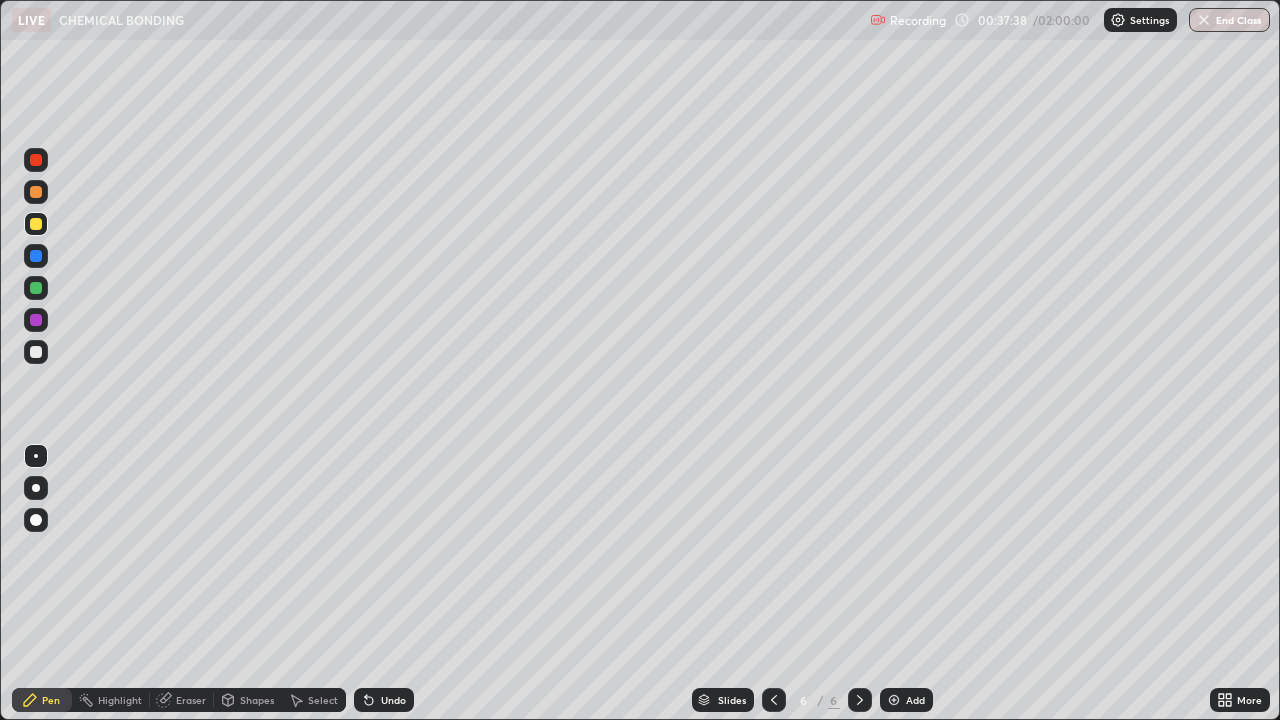 click on "Undo" at bounding box center [393, 700] 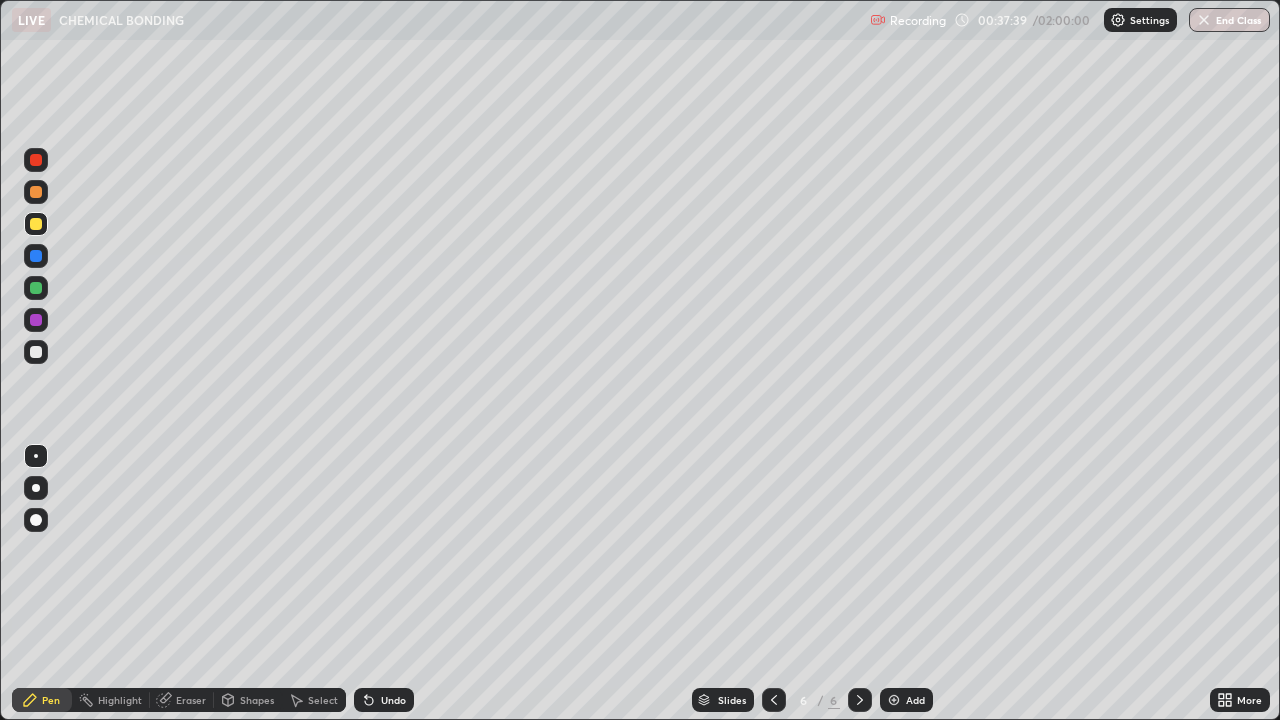 click on "Undo" at bounding box center (384, 700) 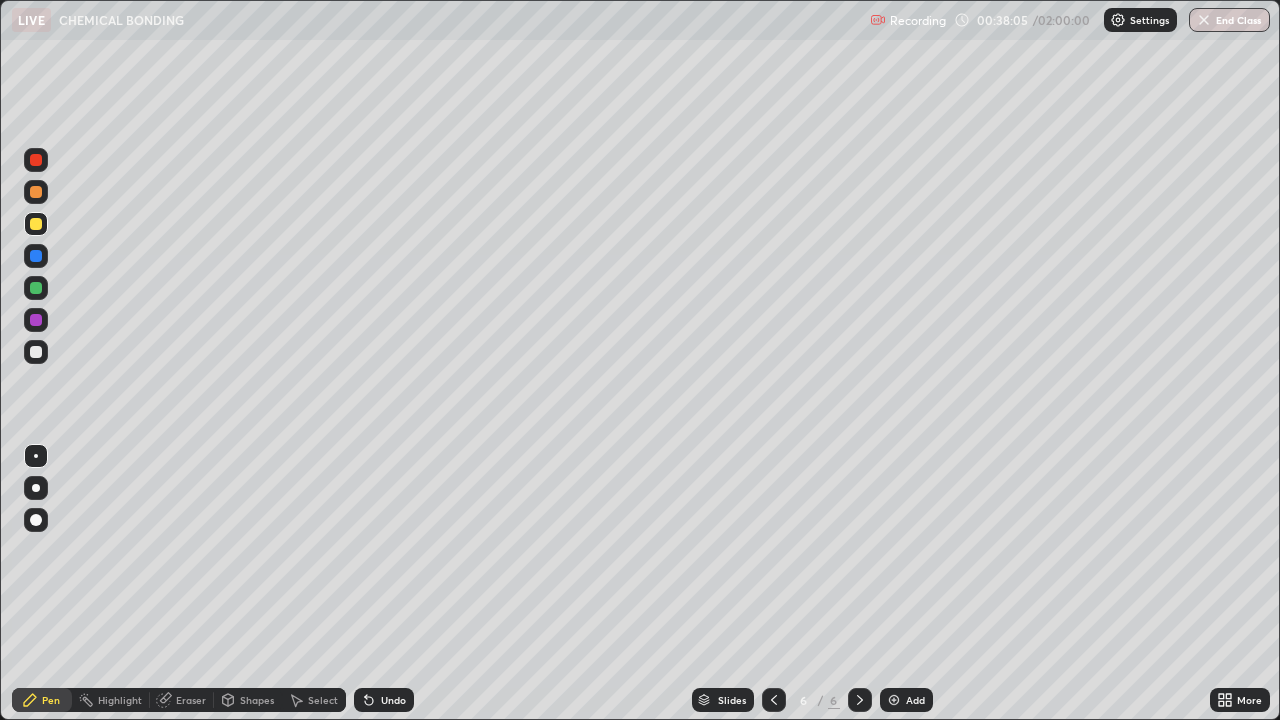 click on "Undo" at bounding box center [393, 700] 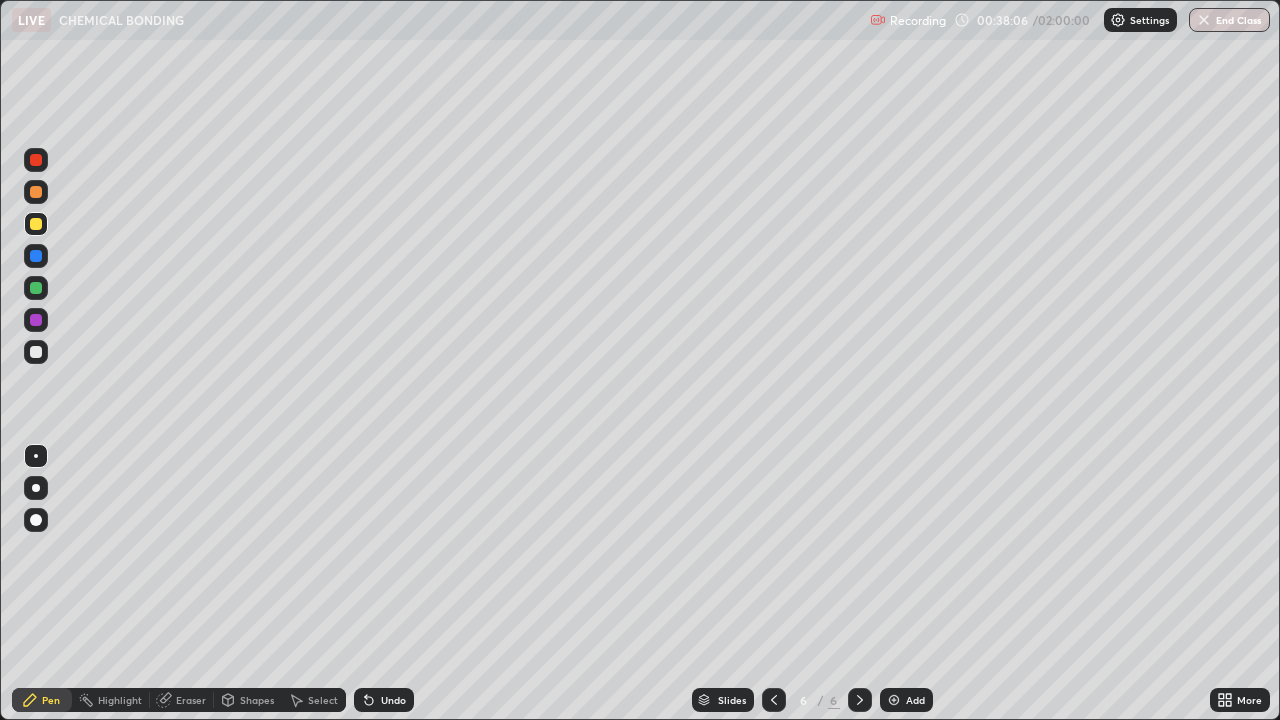 click on "Undo" at bounding box center (393, 700) 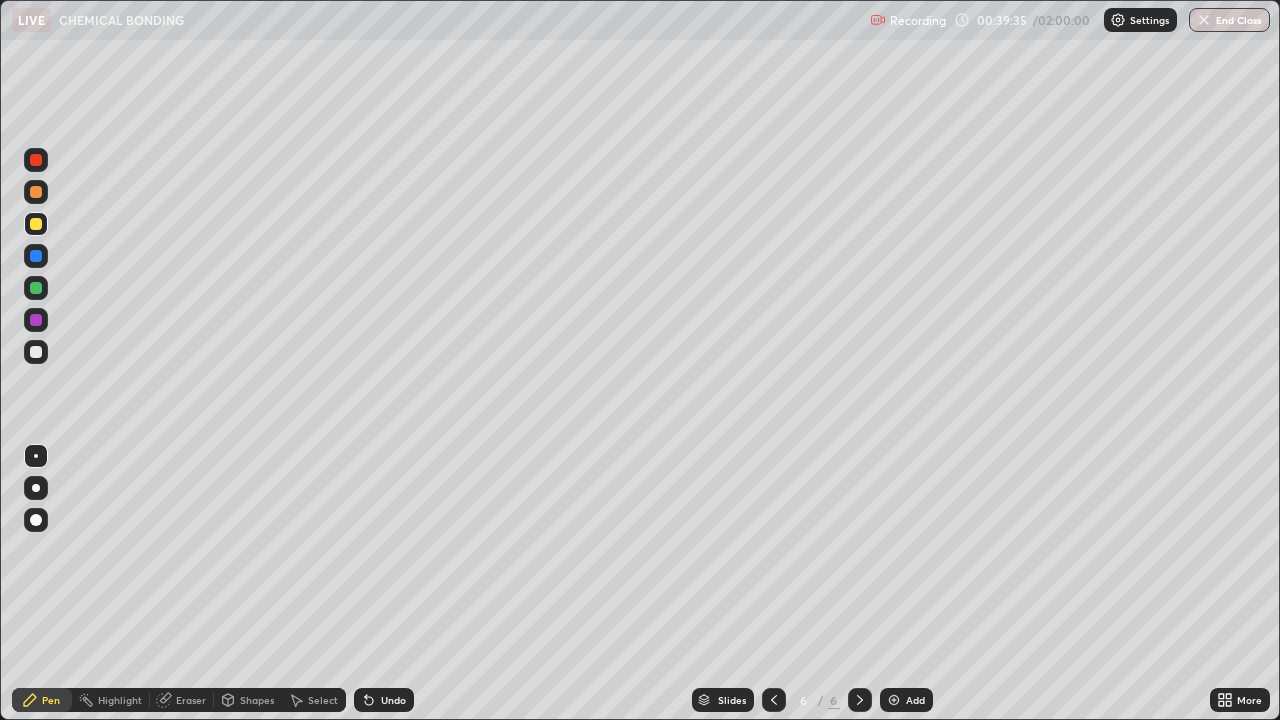 click on "Undo" at bounding box center (393, 700) 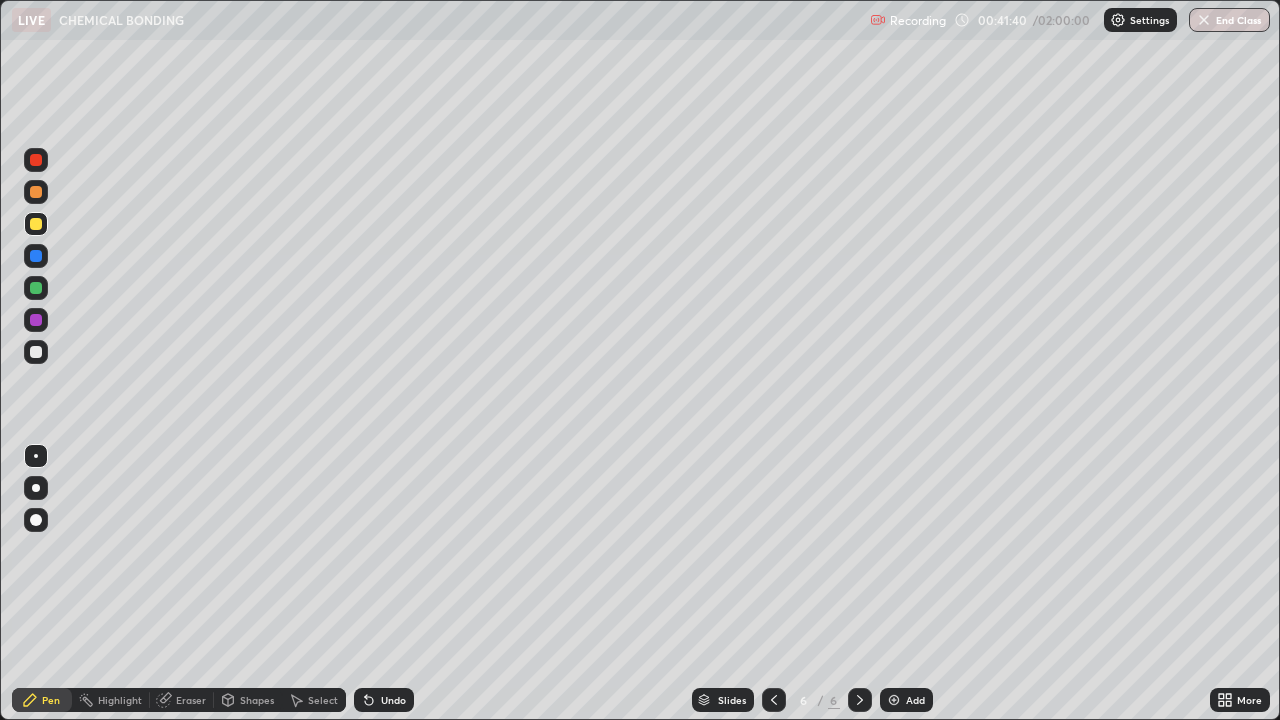 click at bounding box center [894, 700] 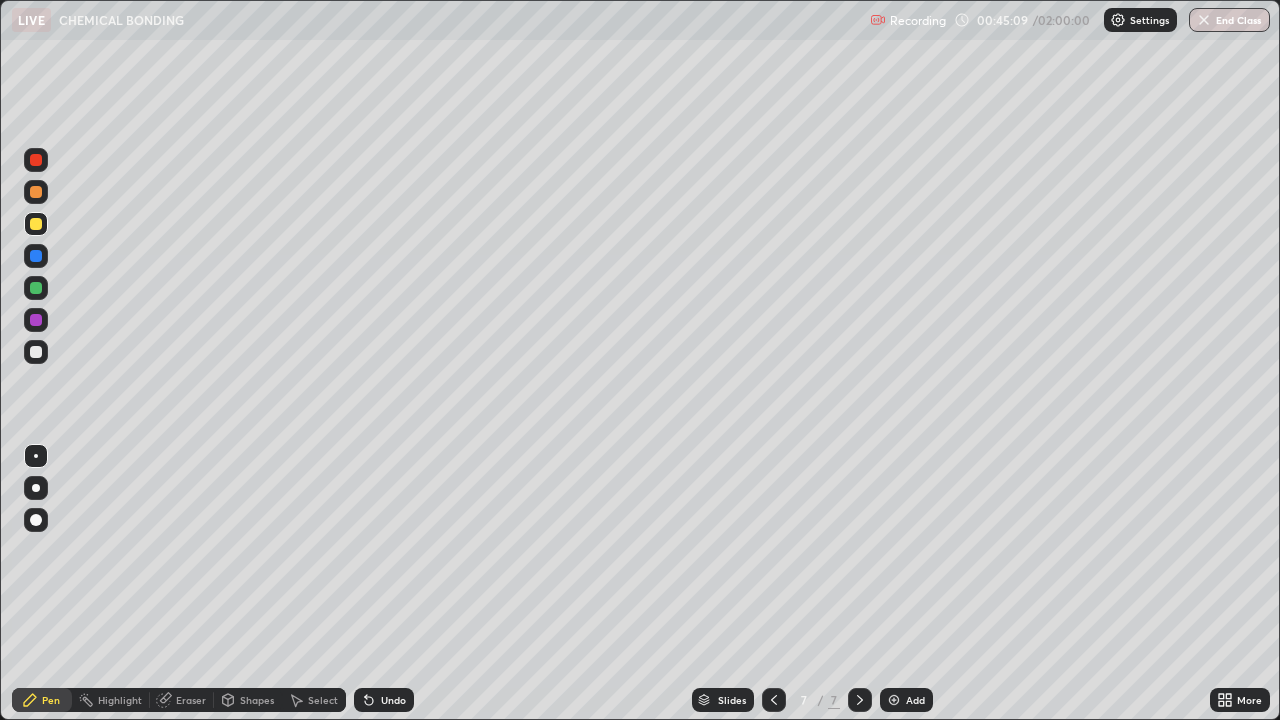 click 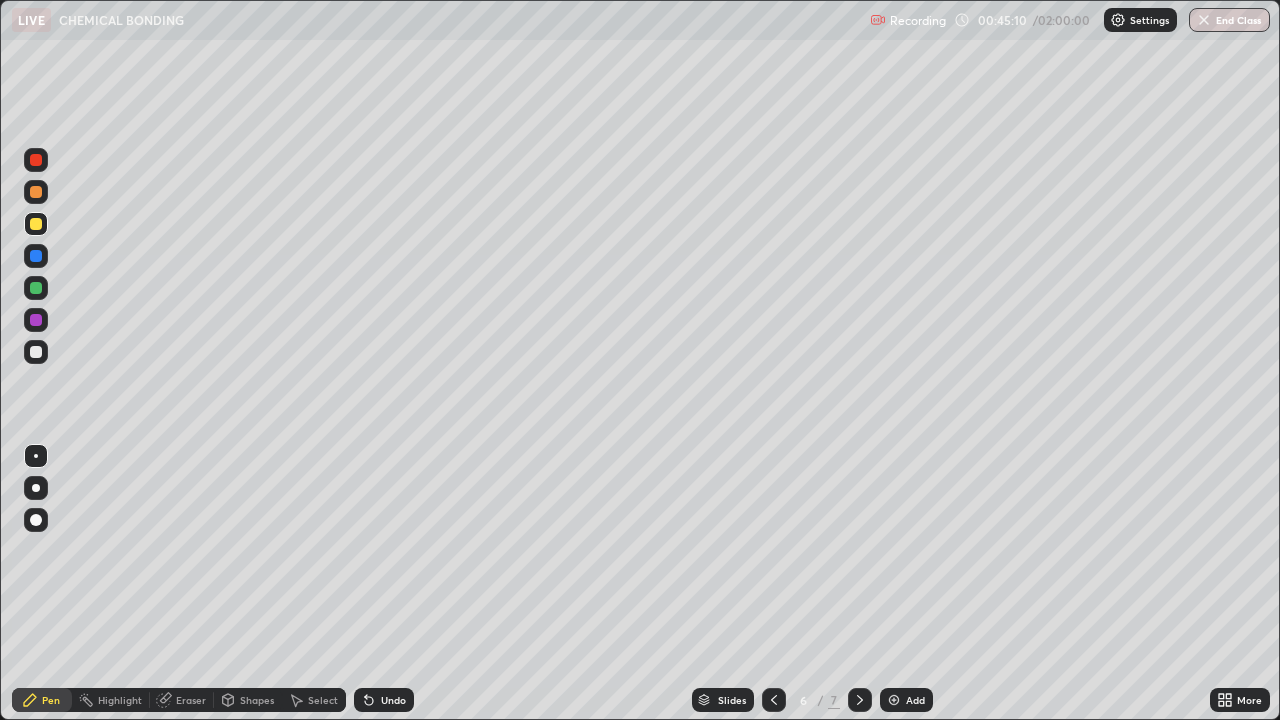 click 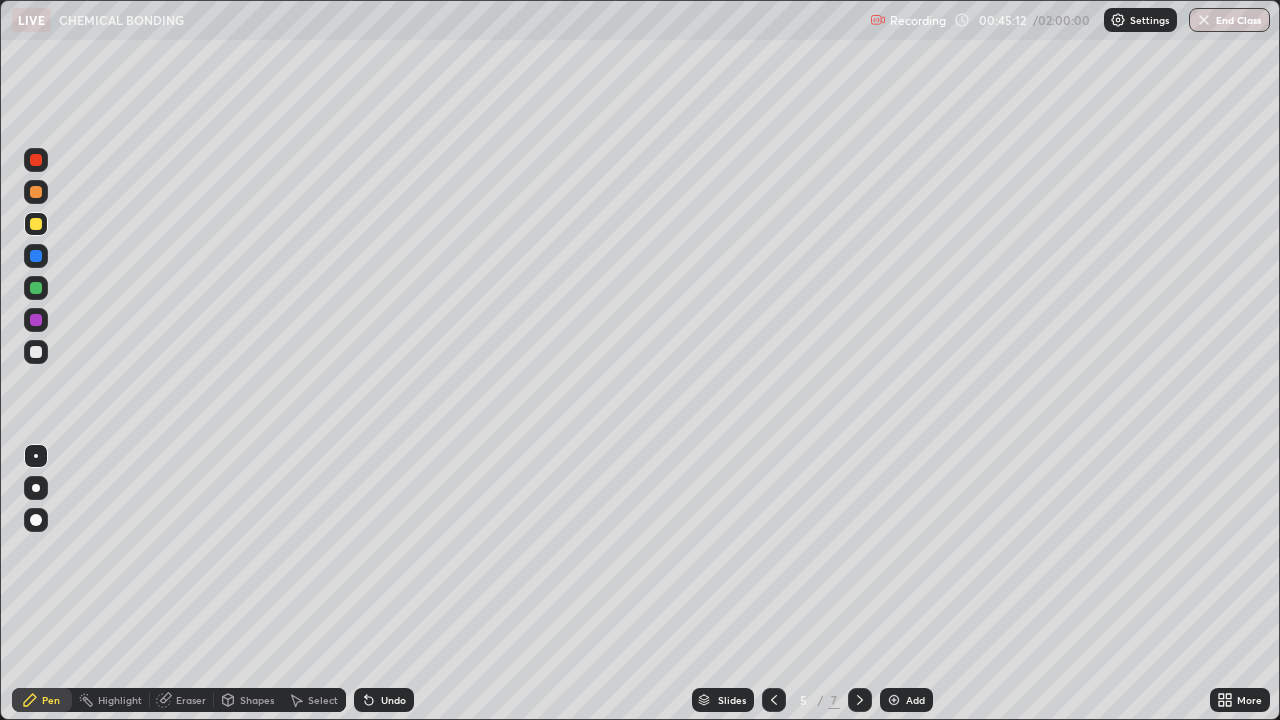 click 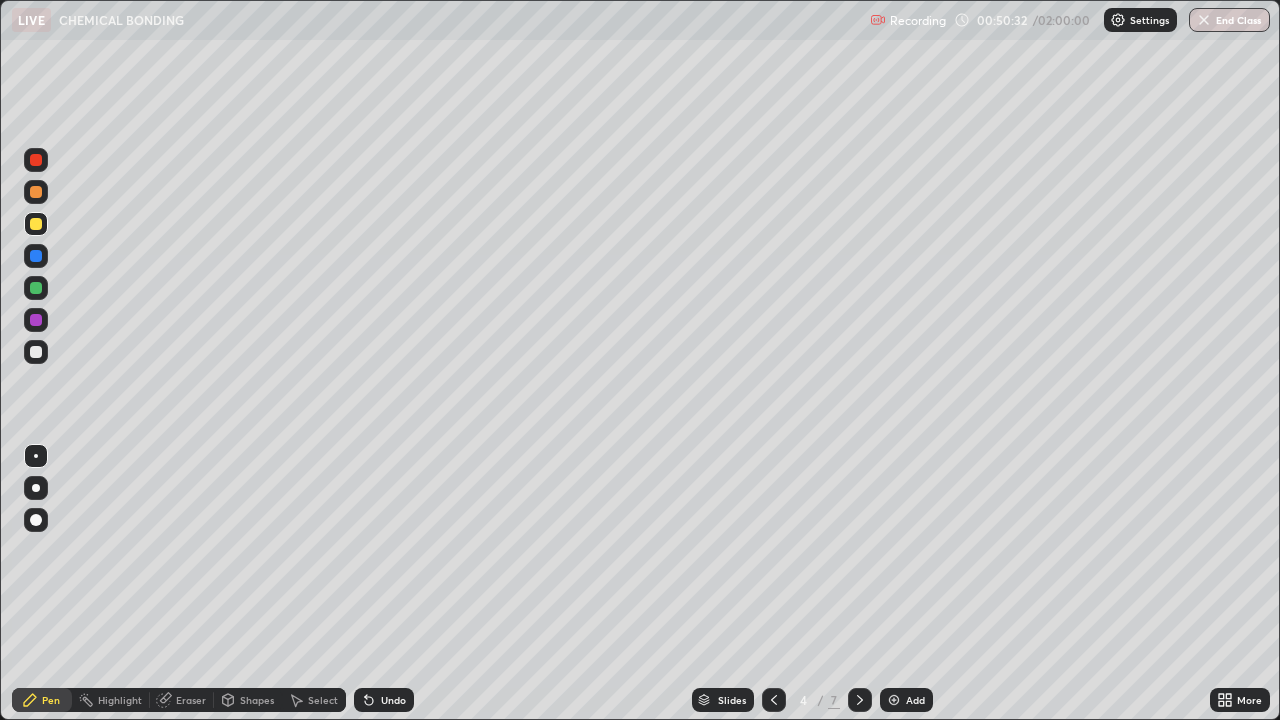 click 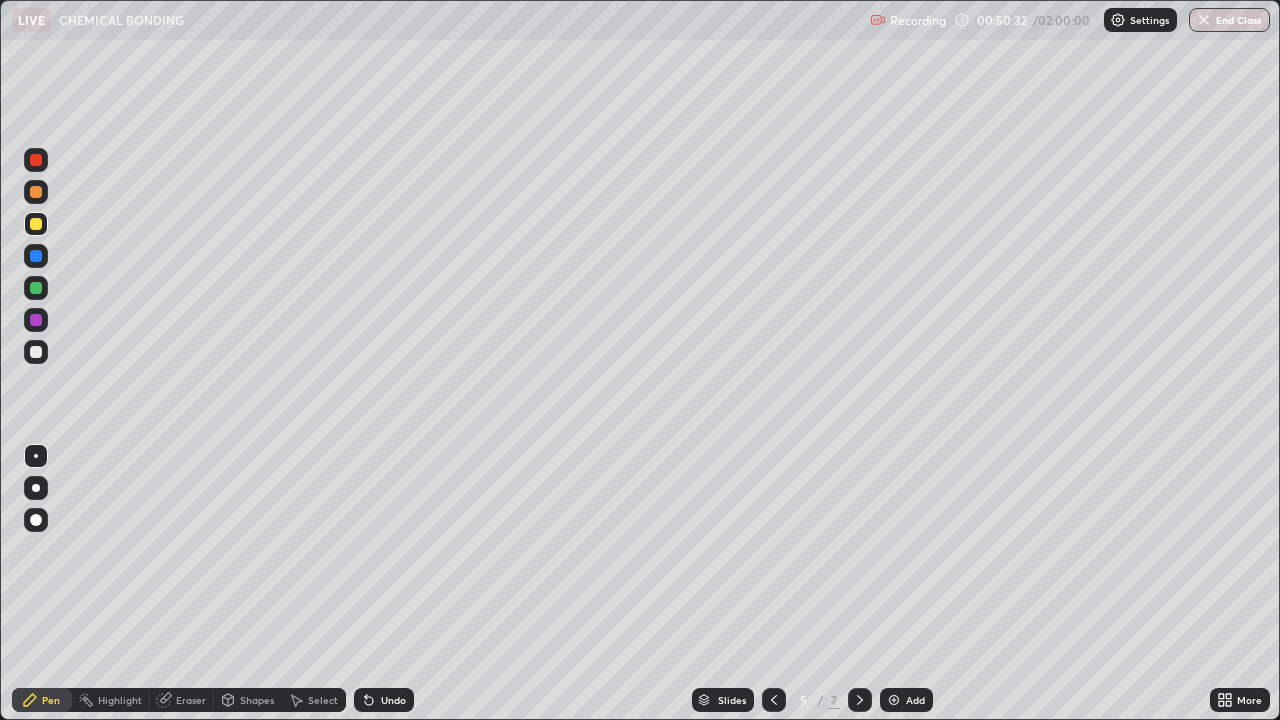 click 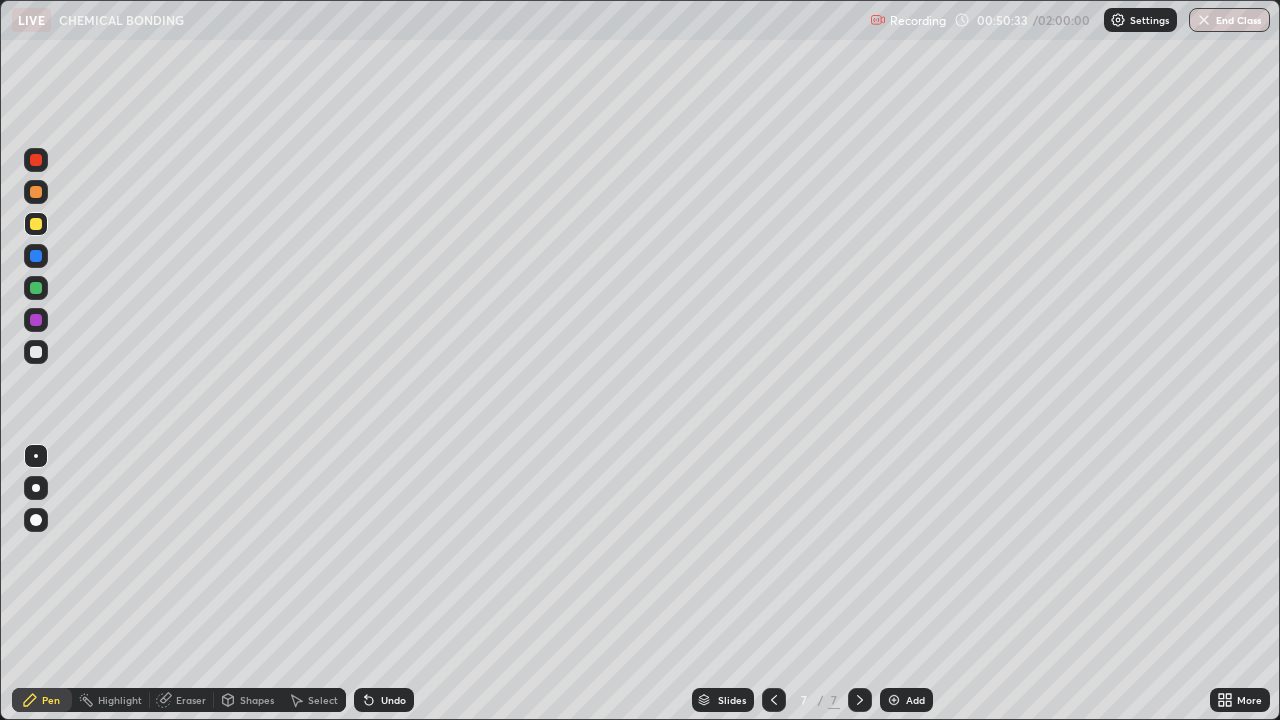 click 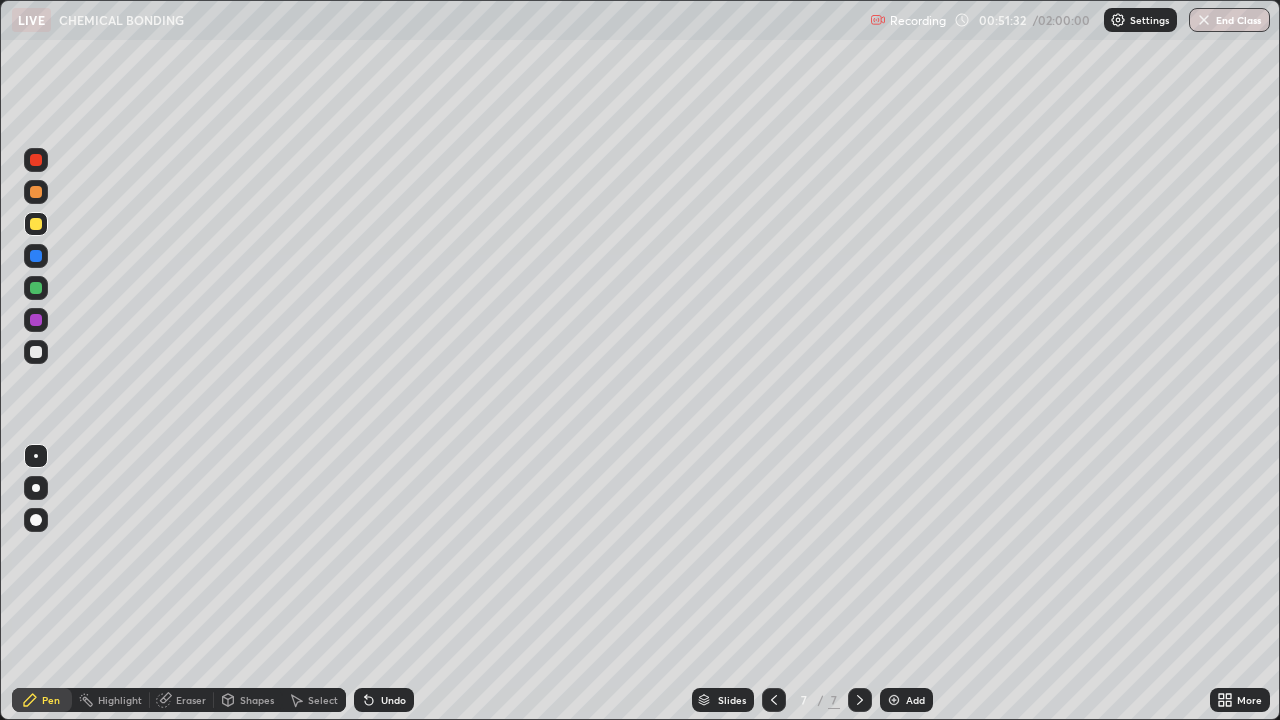 click on "Add" at bounding box center [915, 700] 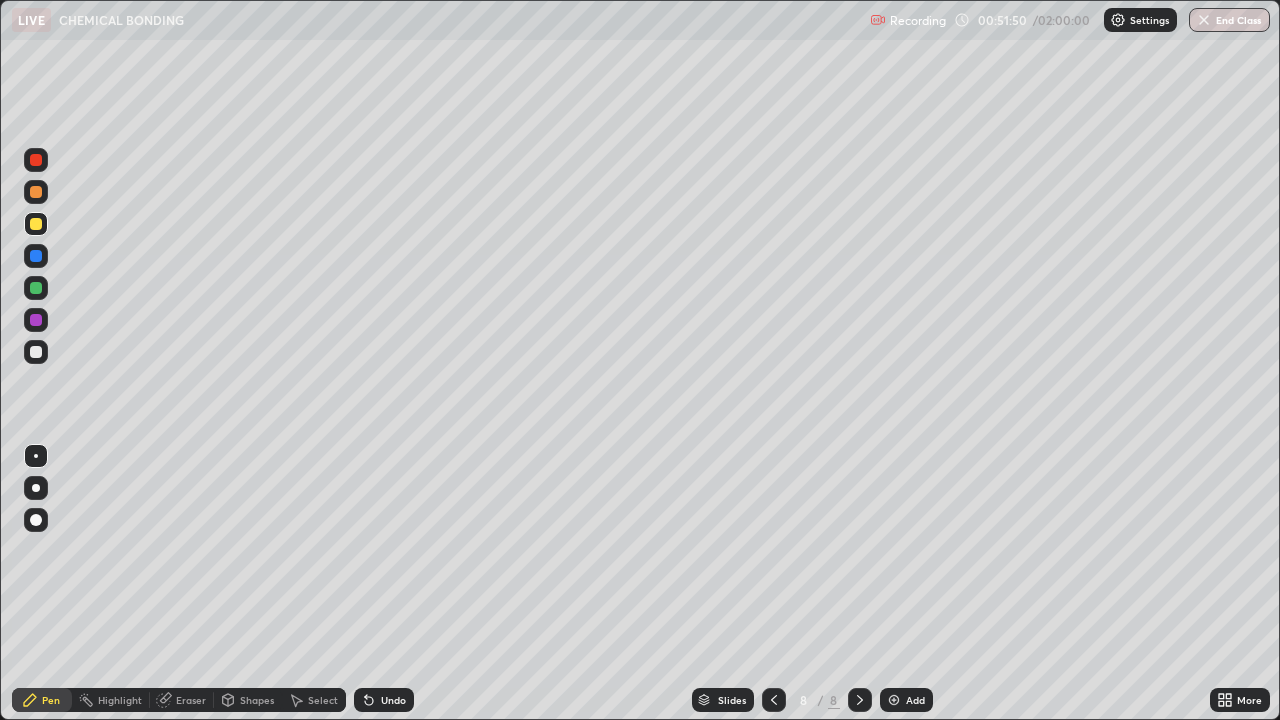 click at bounding box center [36, 352] 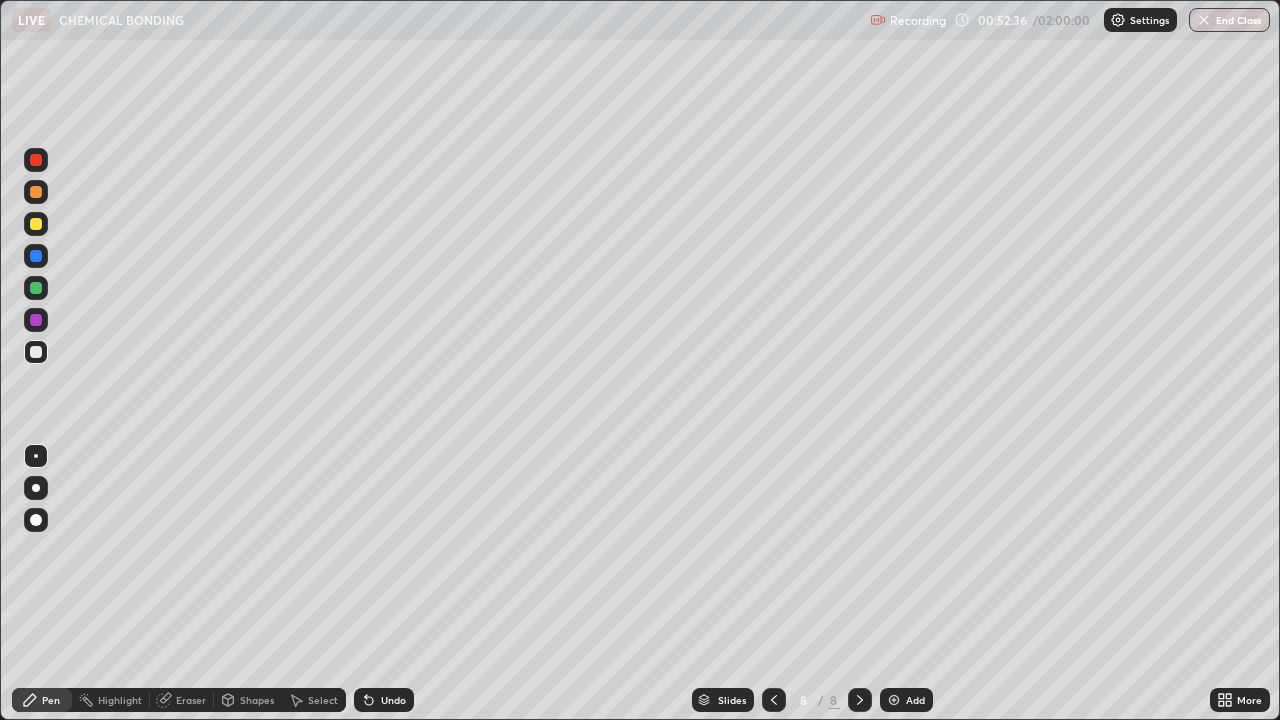 click on "Undo" at bounding box center [393, 700] 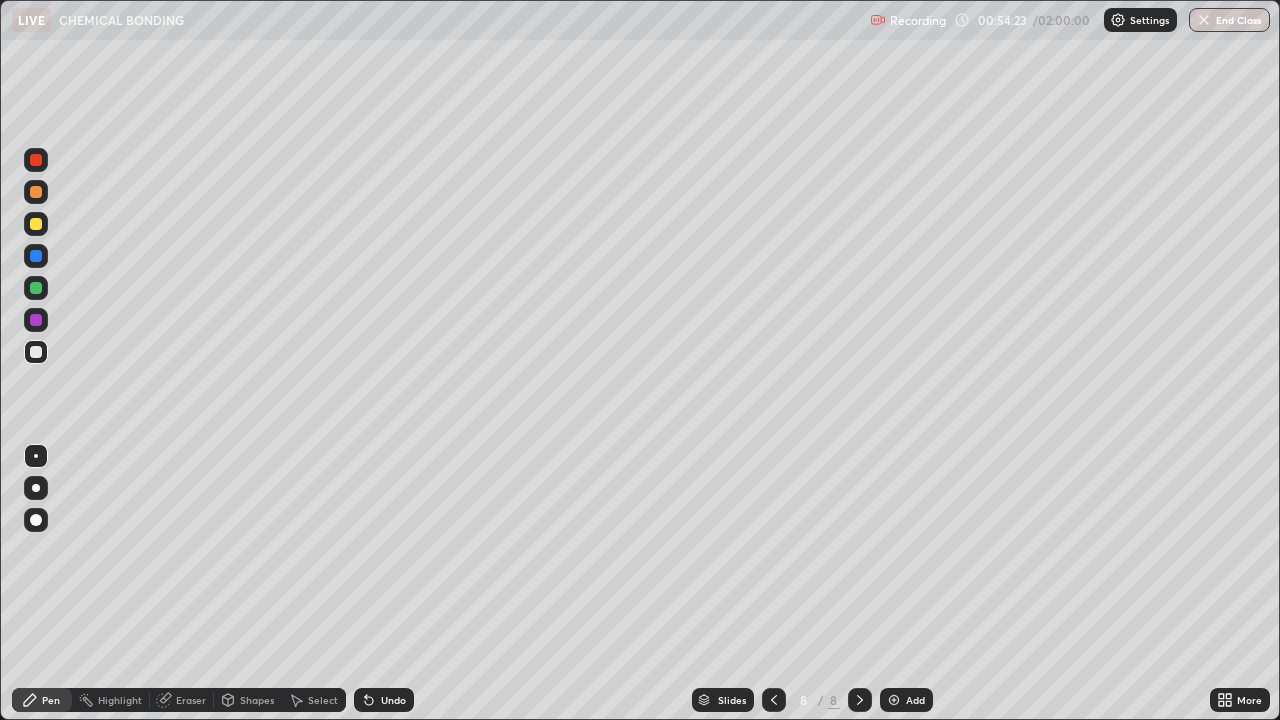 click on "Undo" at bounding box center (384, 700) 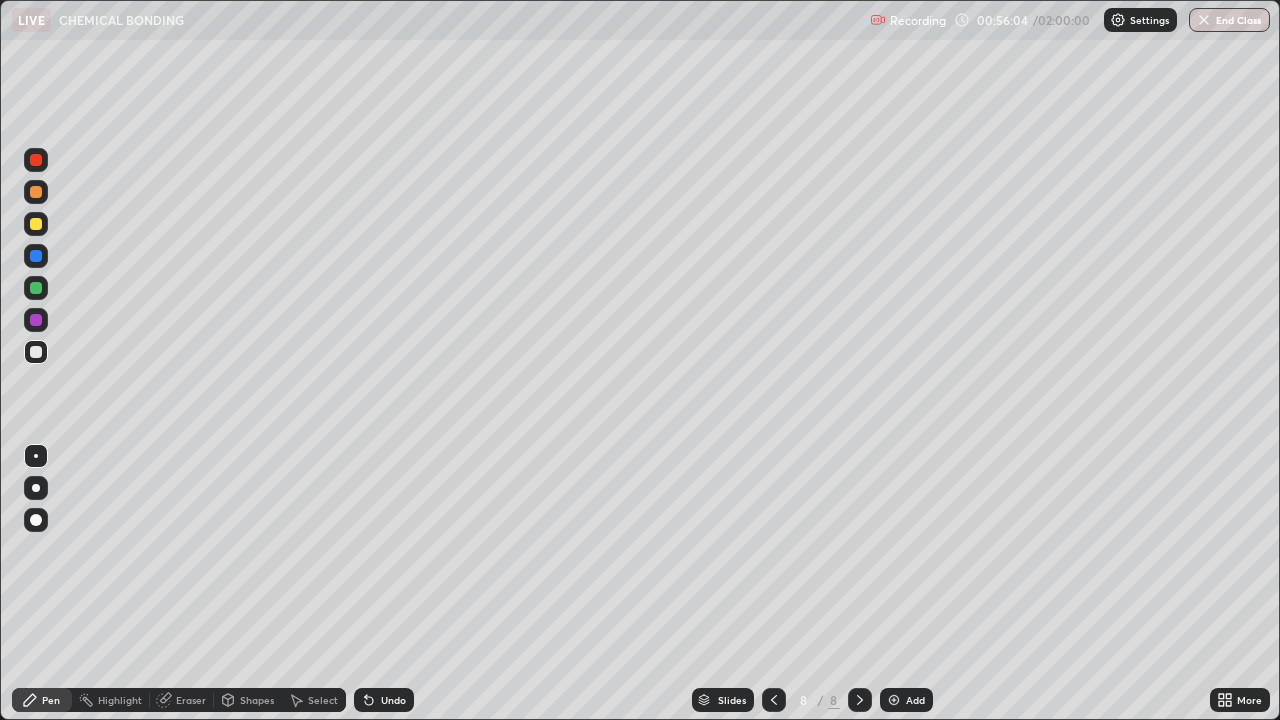 click on "Undo" at bounding box center (393, 700) 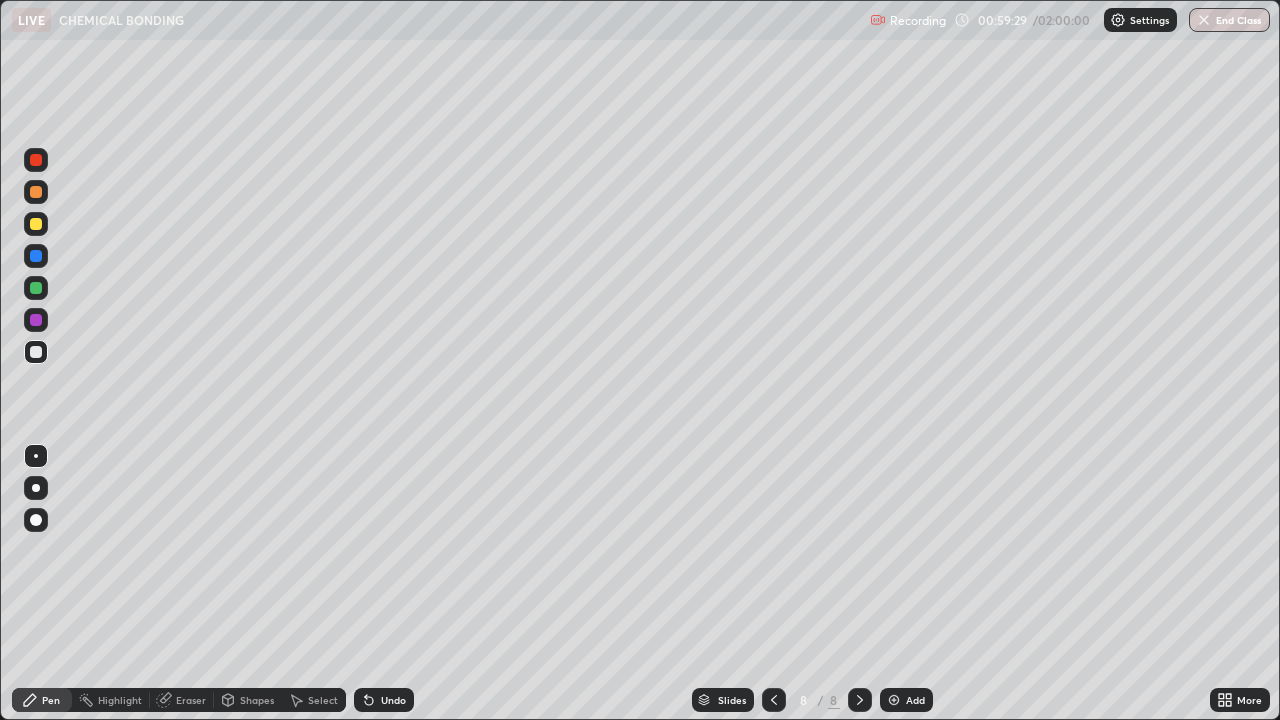 click on "Add" at bounding box center [906, 700] 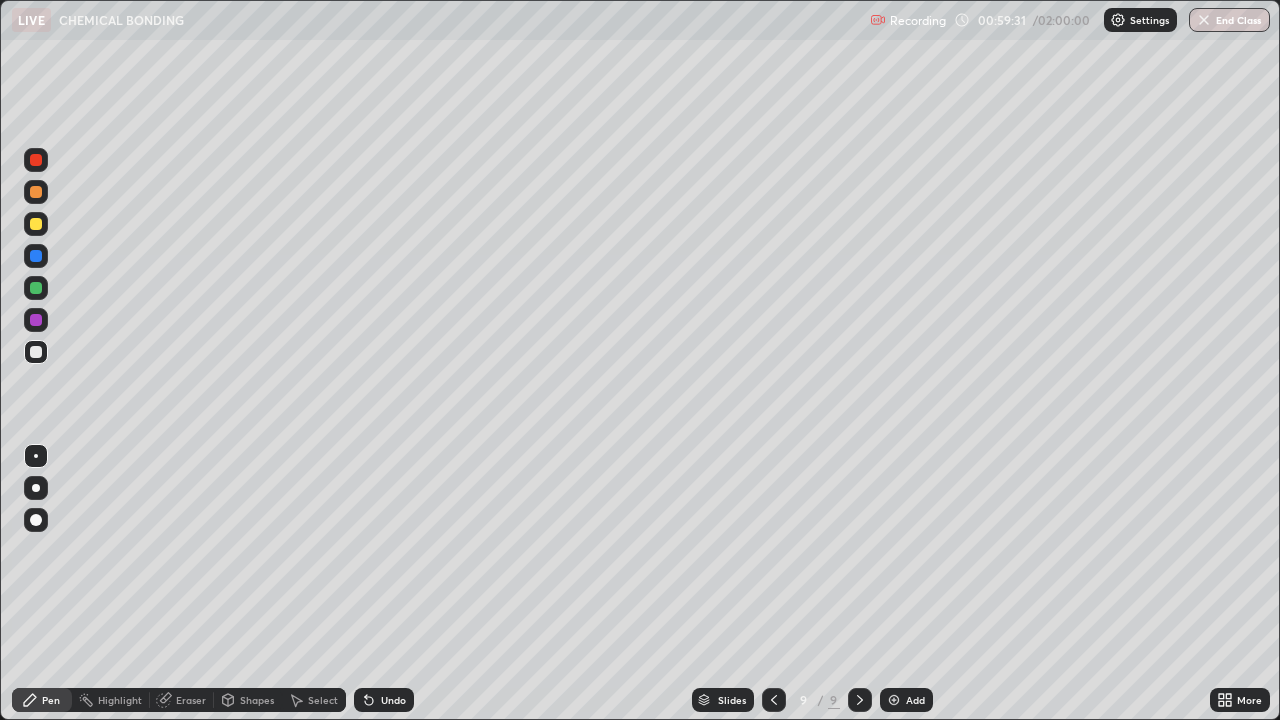 click at bounding box center [36, 224] 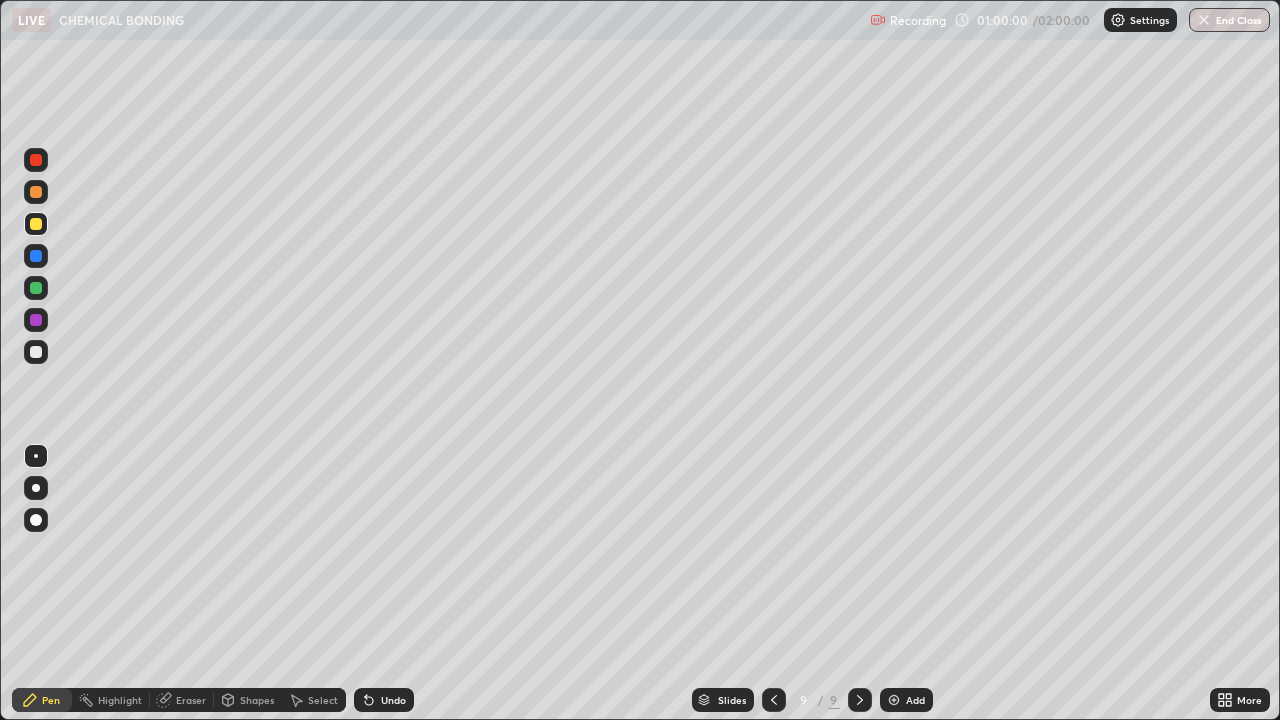 click at bounding box center [36, 352] 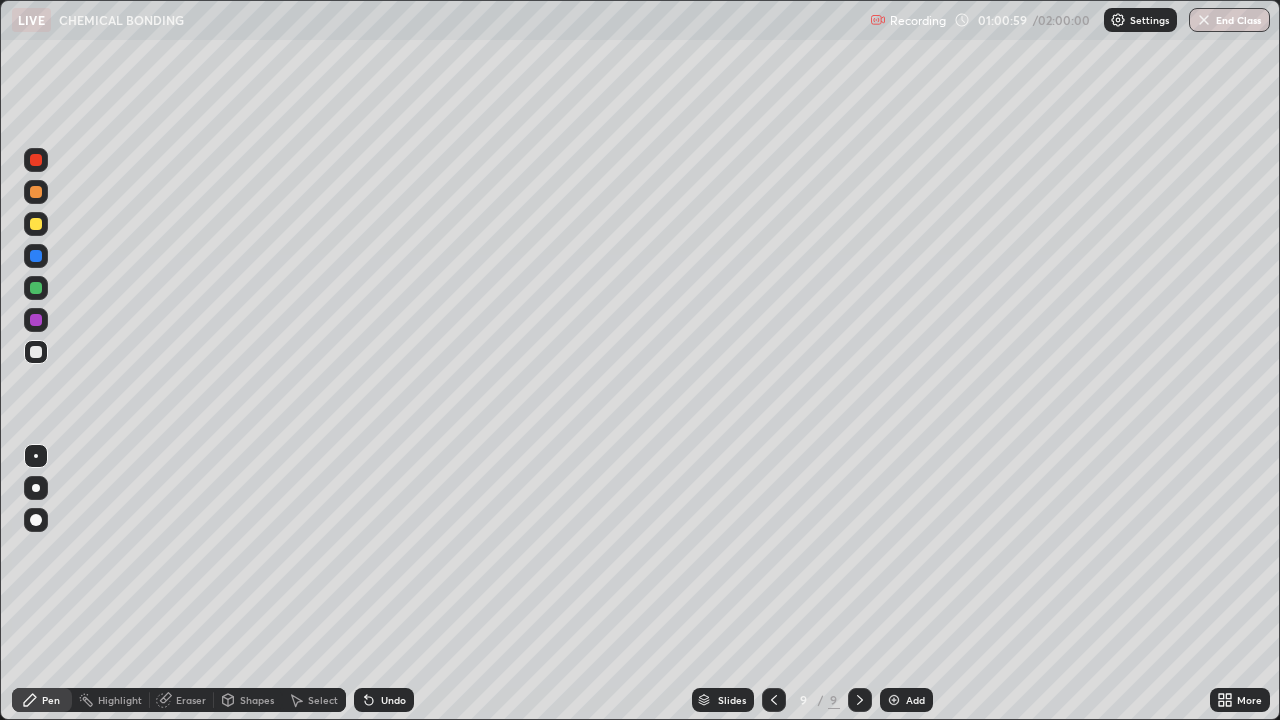 click at bounding box center [36, 224] 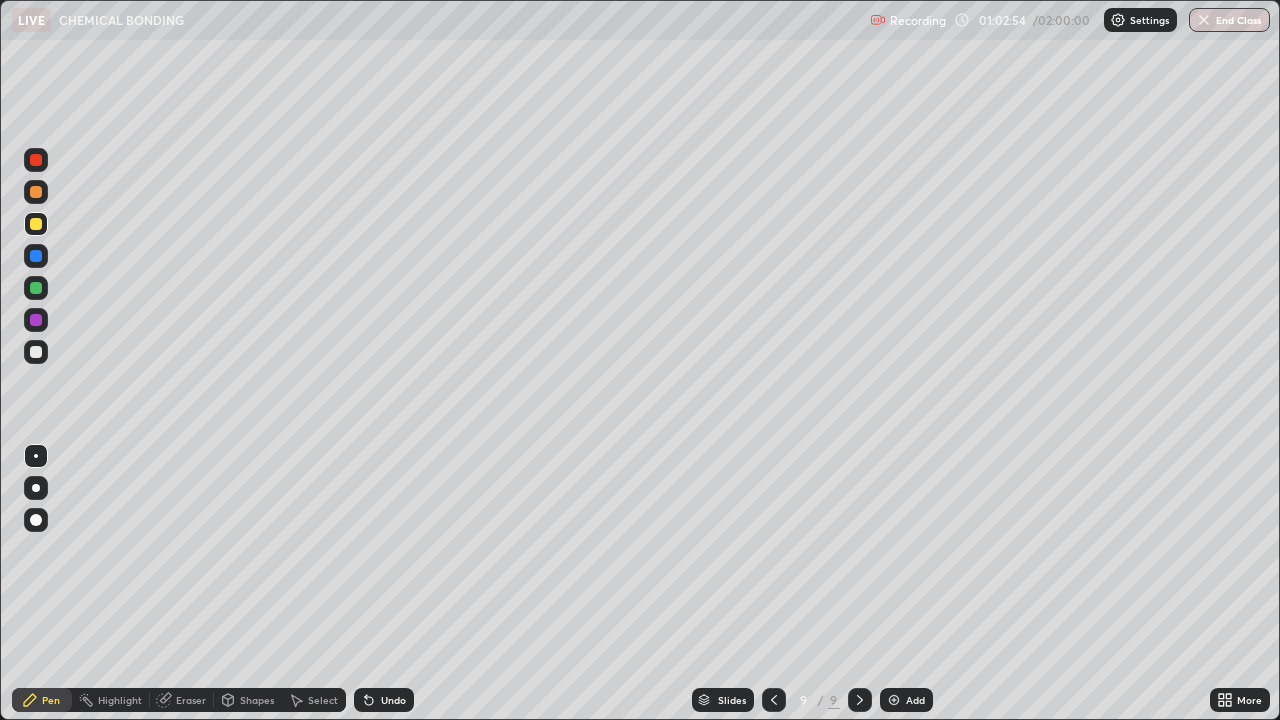 click at bounding box center [36, 352] 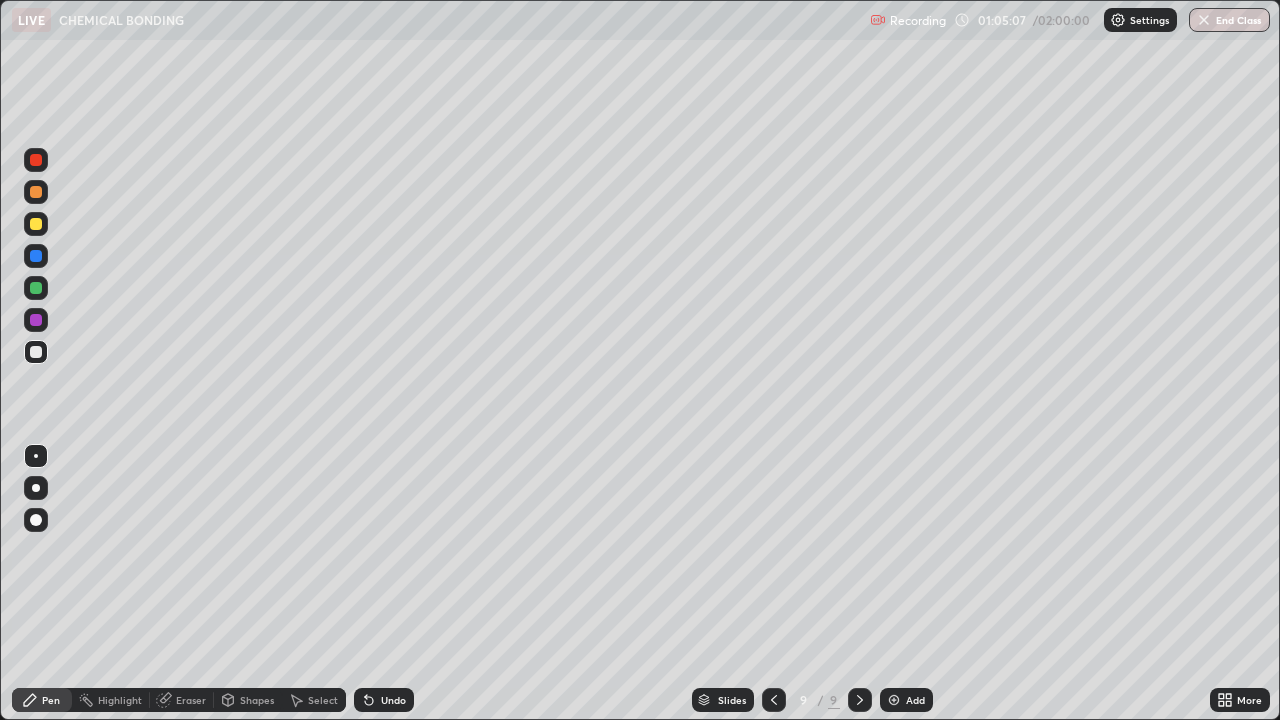 click at bounding box center (36, 224) 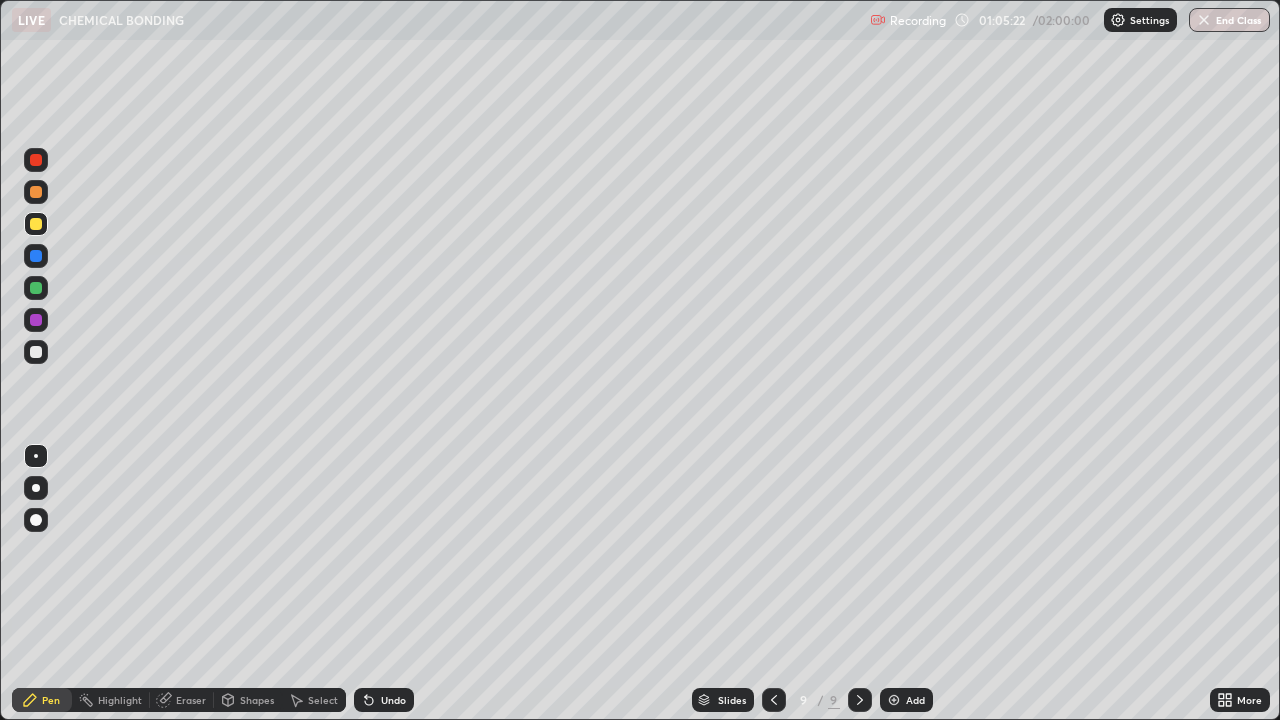 click on "Eraser" at bounding box center [191, 700] 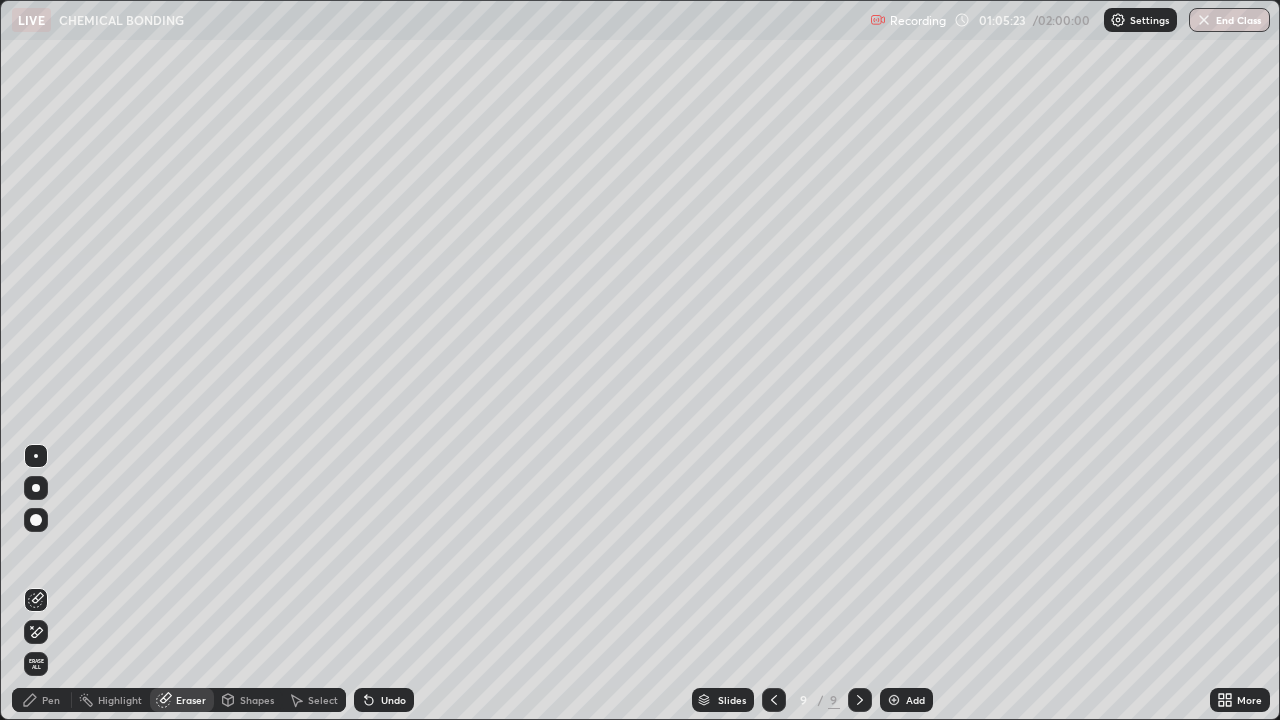 click on "Pen" at bounding box center (42, 700) 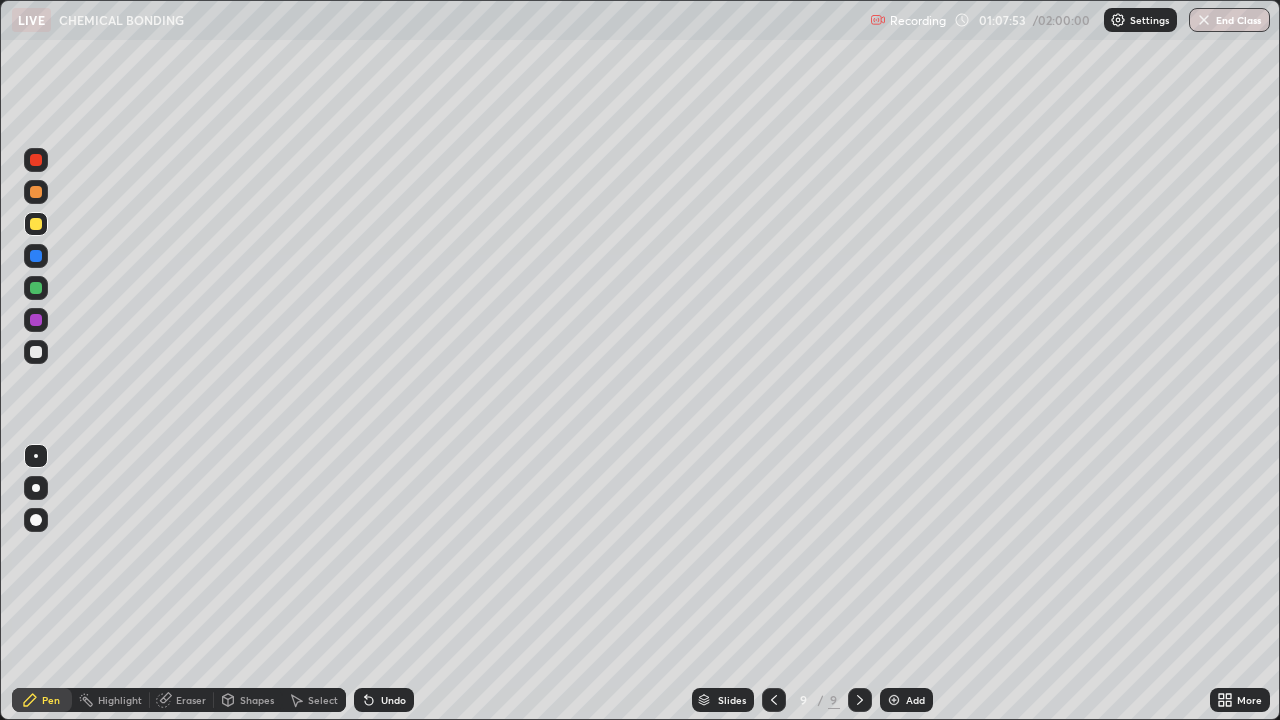 click at bounding box center [894, 700] 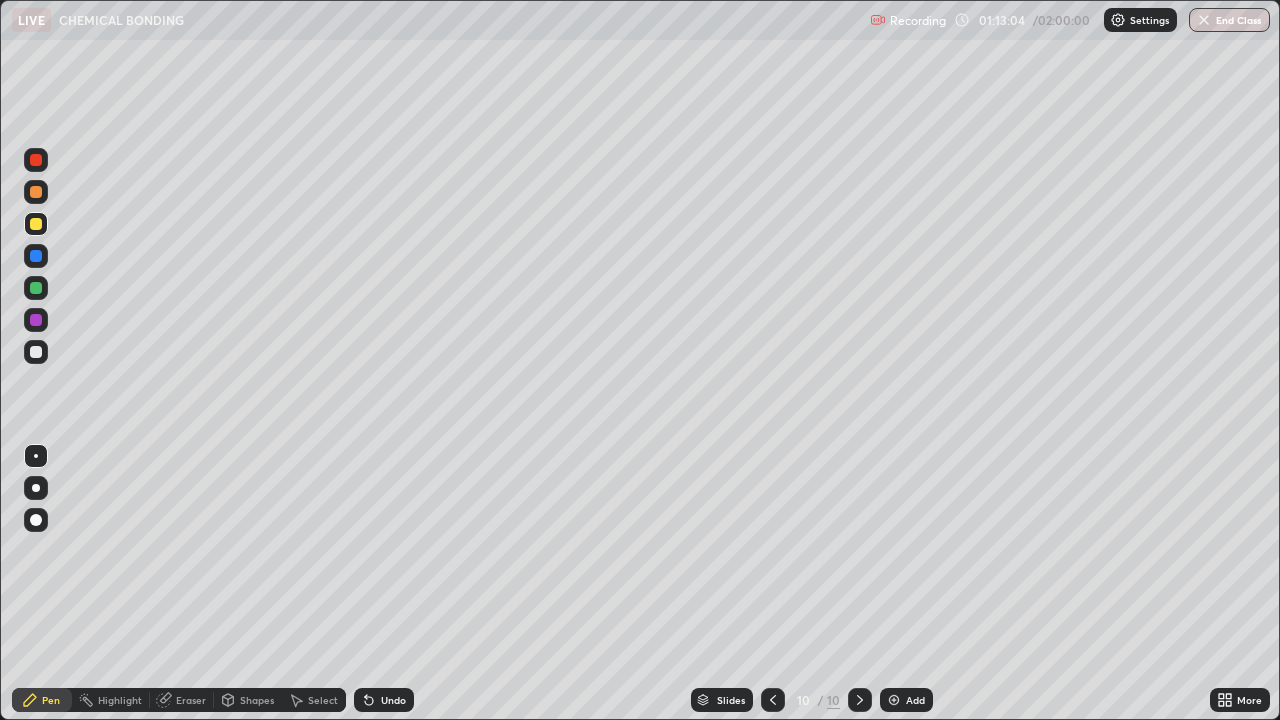 click on "Undo" at bounding box center [393, 700] 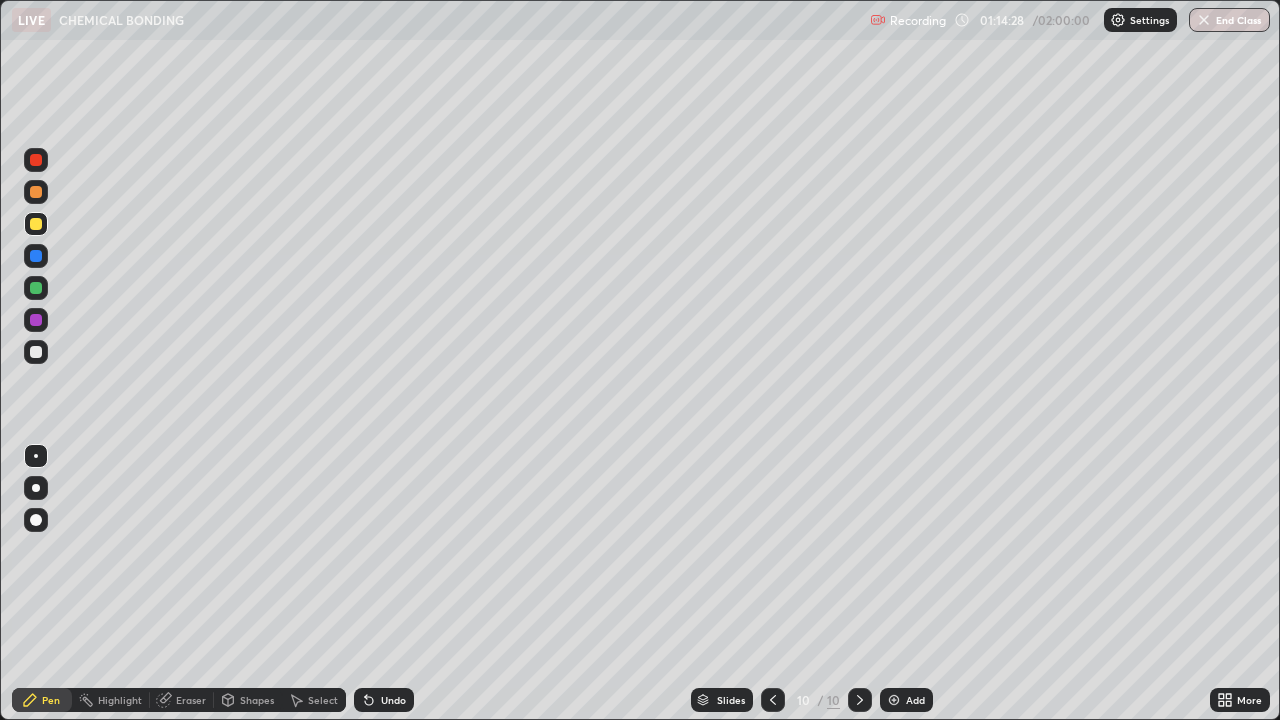 click on "Undo" at bounding box center [393, 700] 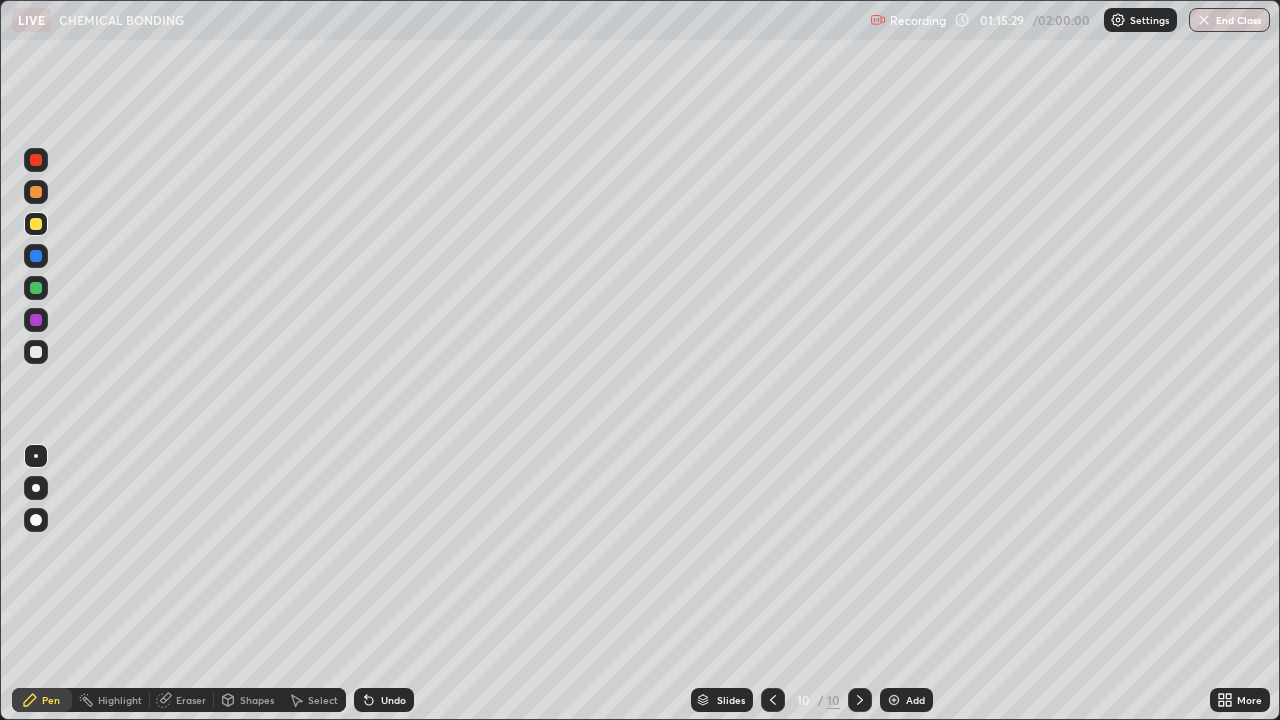 click at bounding box center [894, 700] 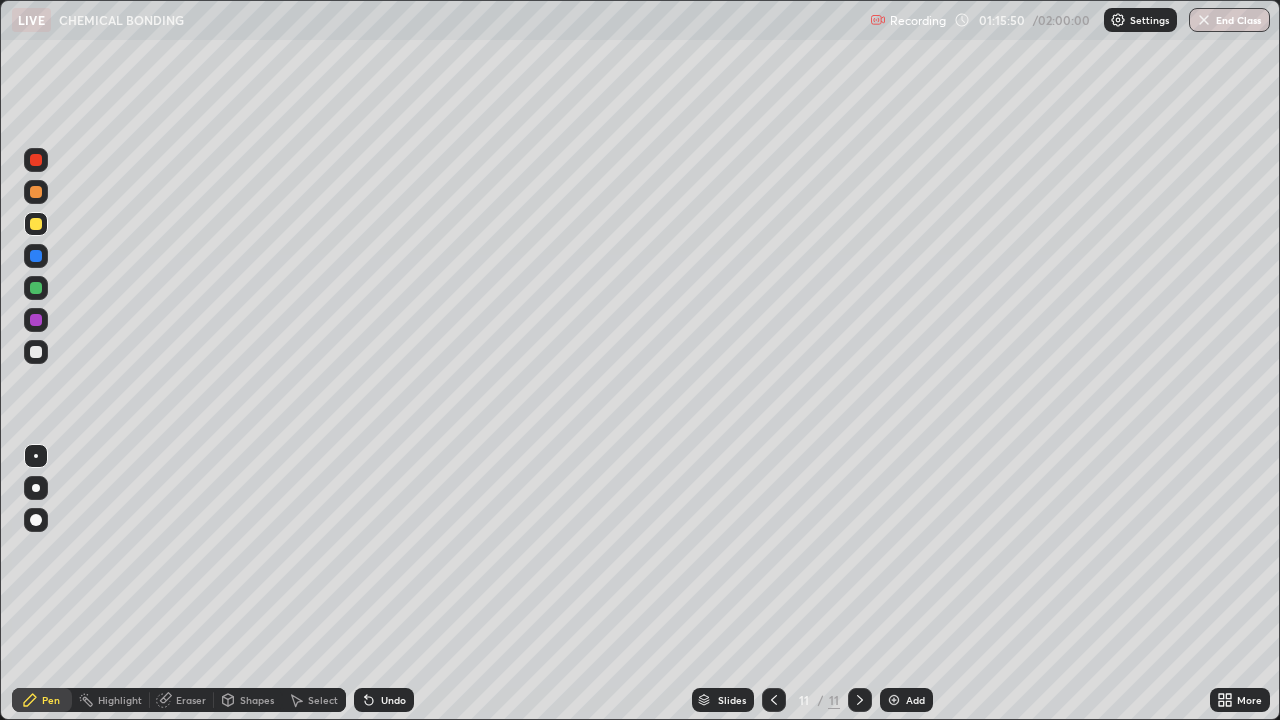 click on "Undo" at bounding box center [393, 700] 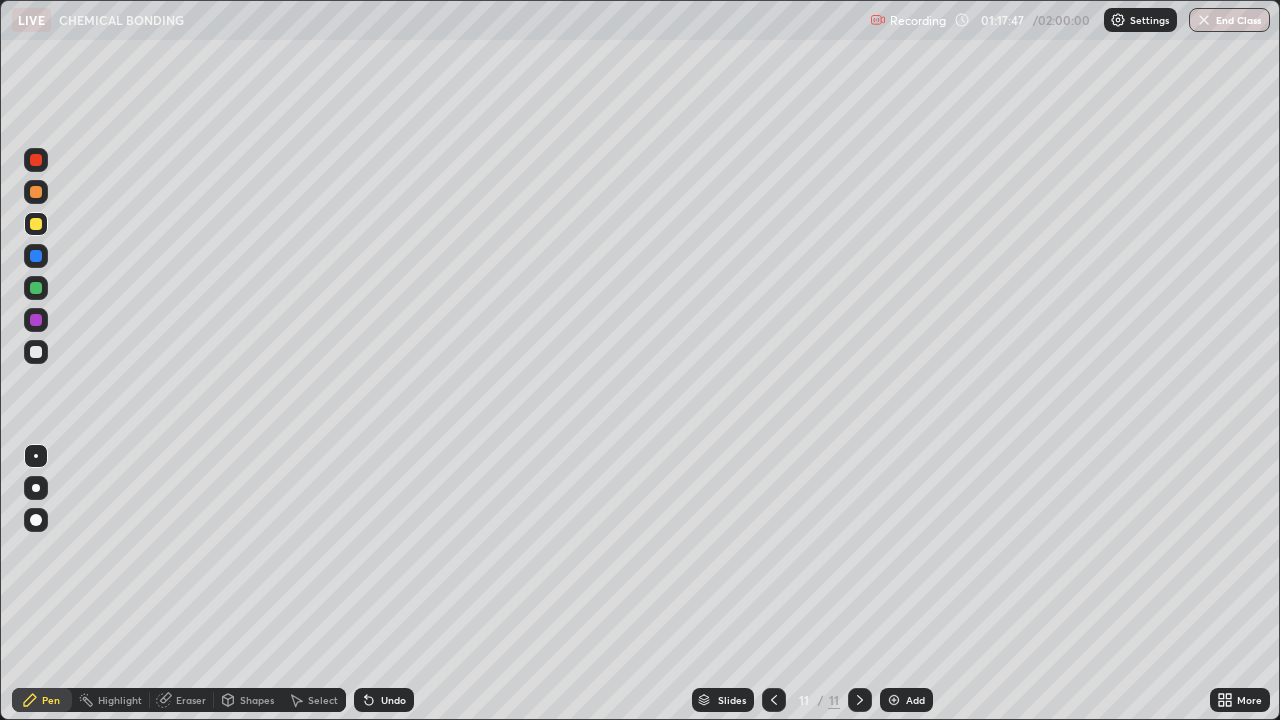 click at bounding box center [36, 352] 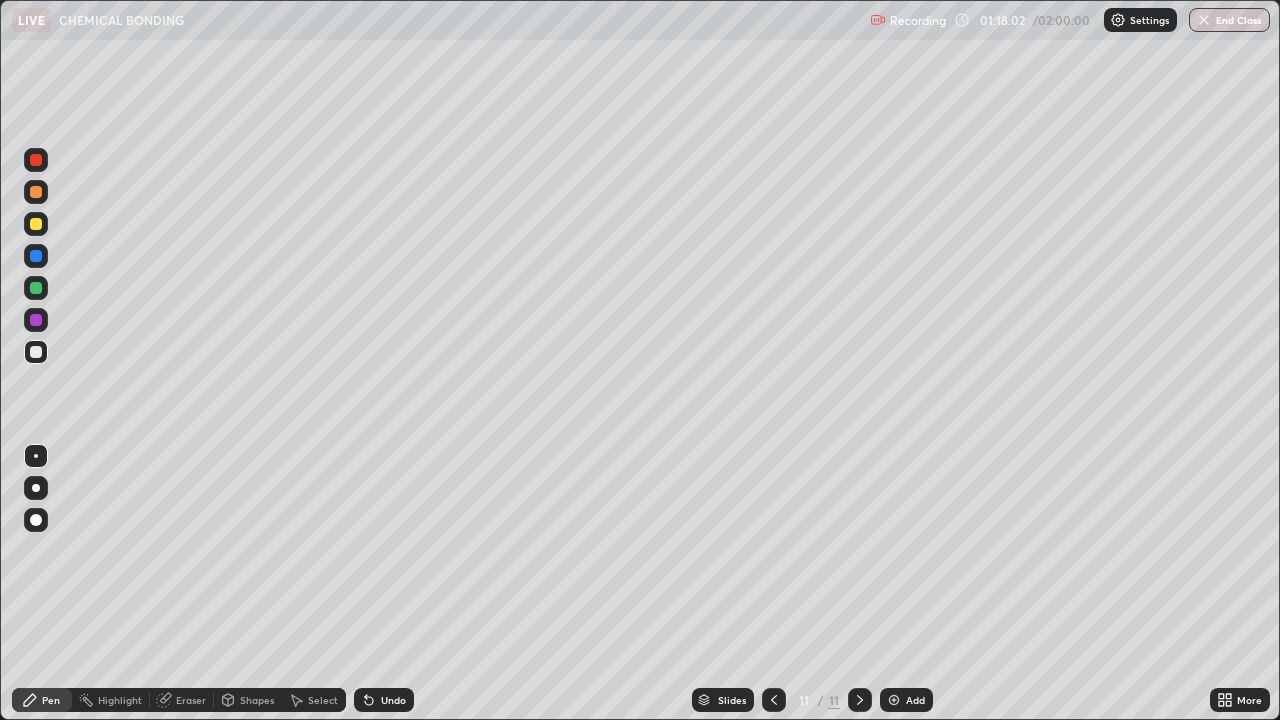 click on "Undo" at bounding box center [393, 700] 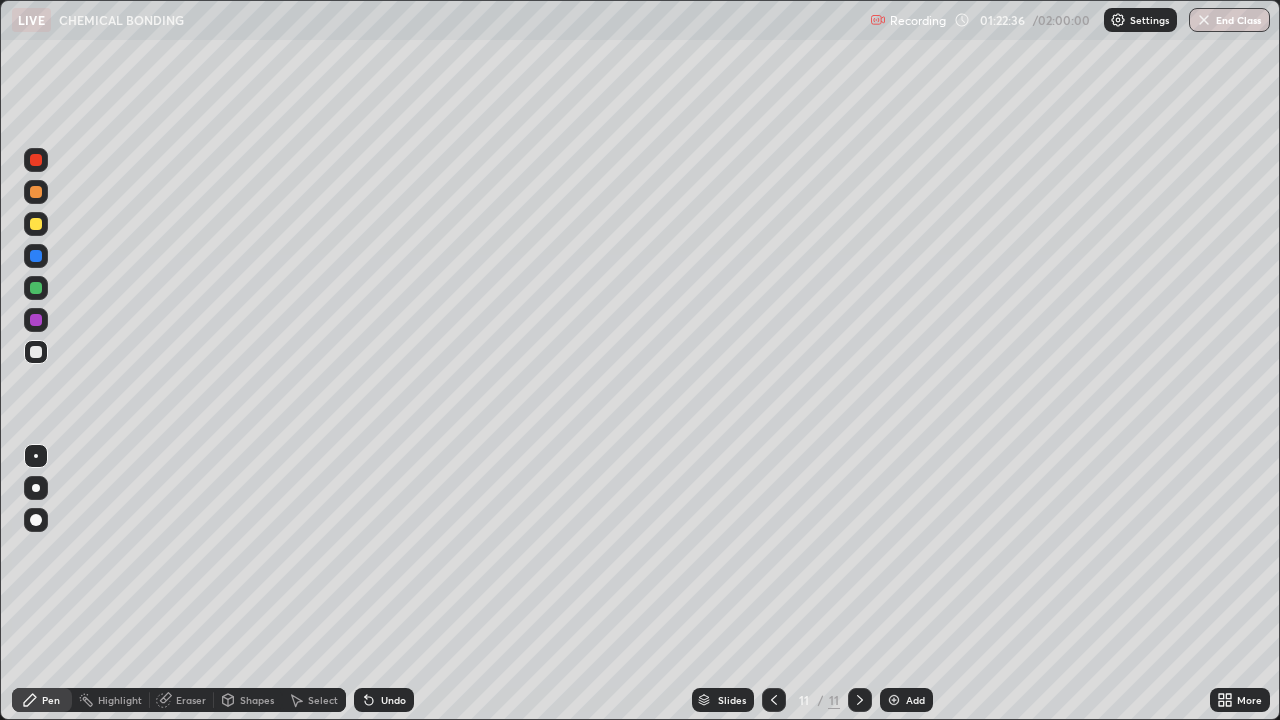click at bounding box center (36, 224) 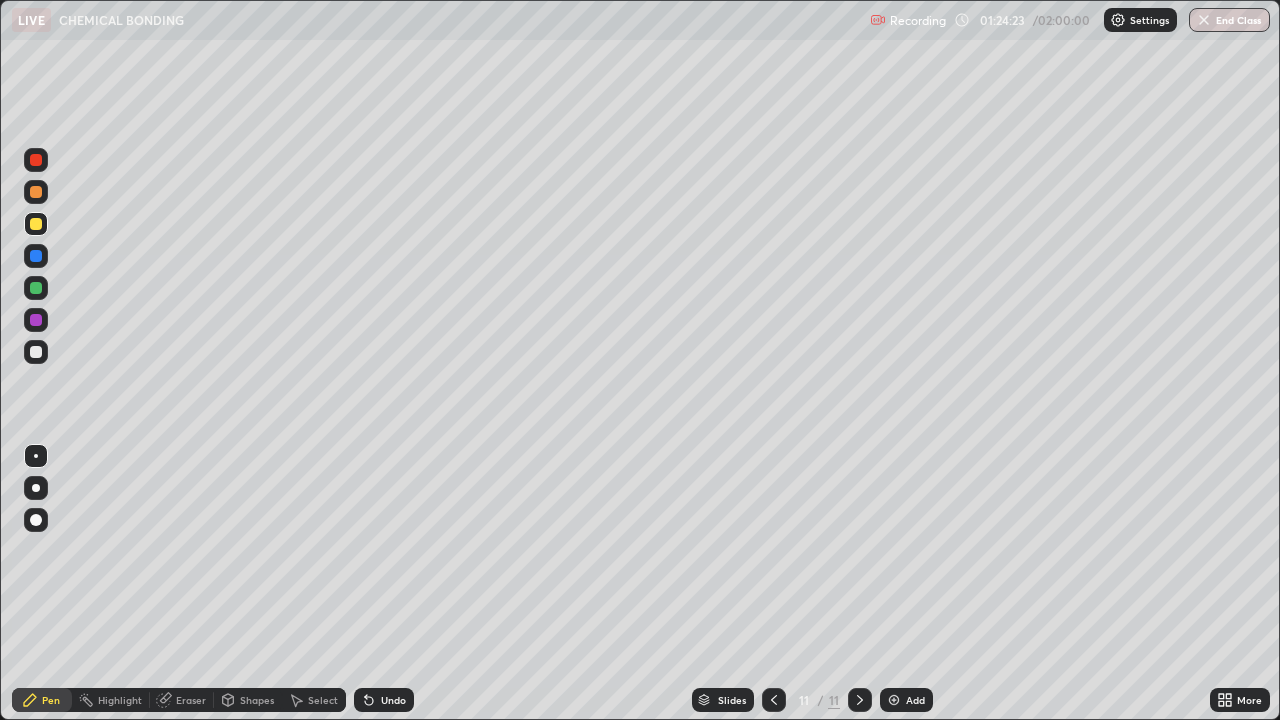 click on "Add" at bounding box center (915, 700) 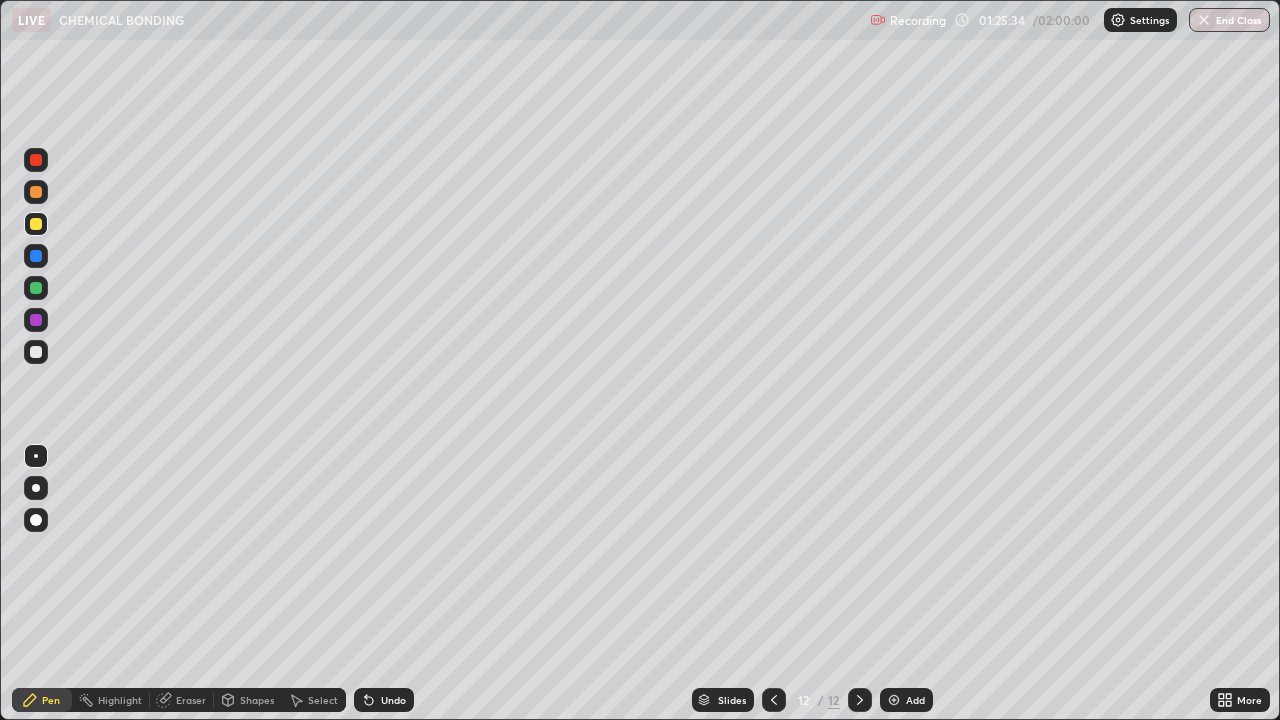 click on "Undo" at bounding box center [393, 700] 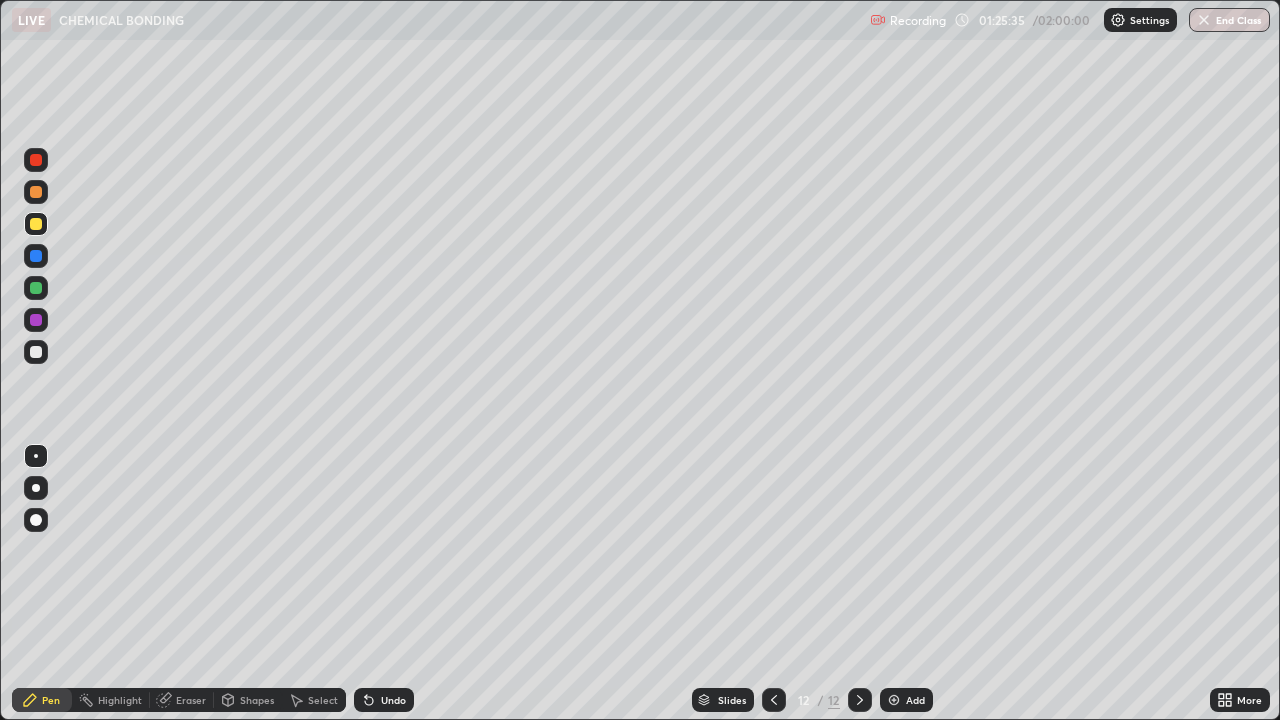 click on "Undo" at bounding box center [384, 700] 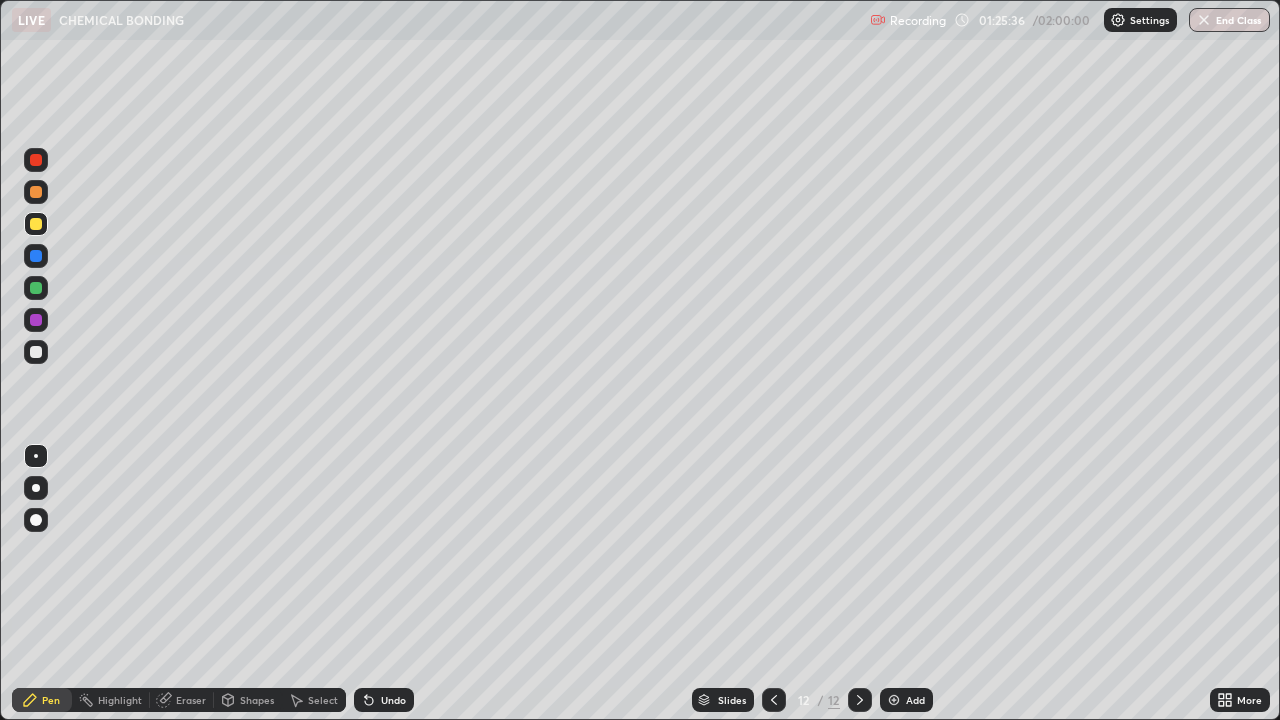 click on "Undo" at bounding box center [393, 700] 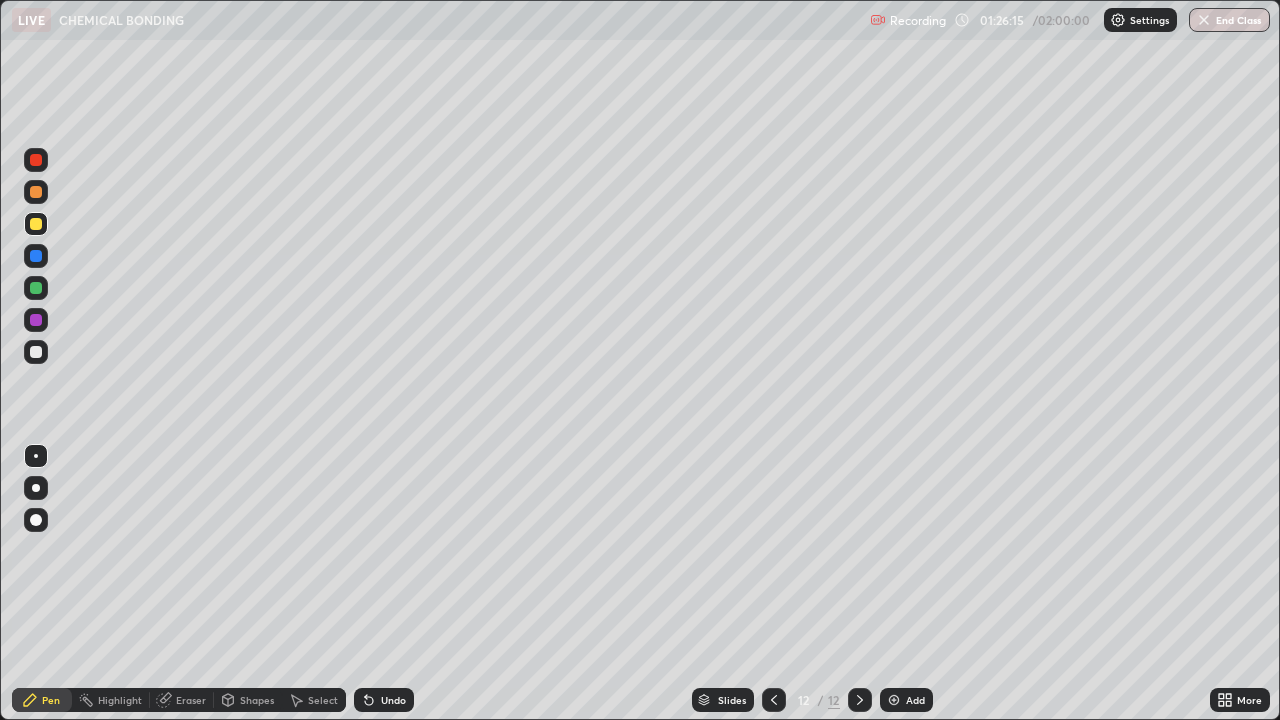 click on "Undo" at bounding box center (393, 700) 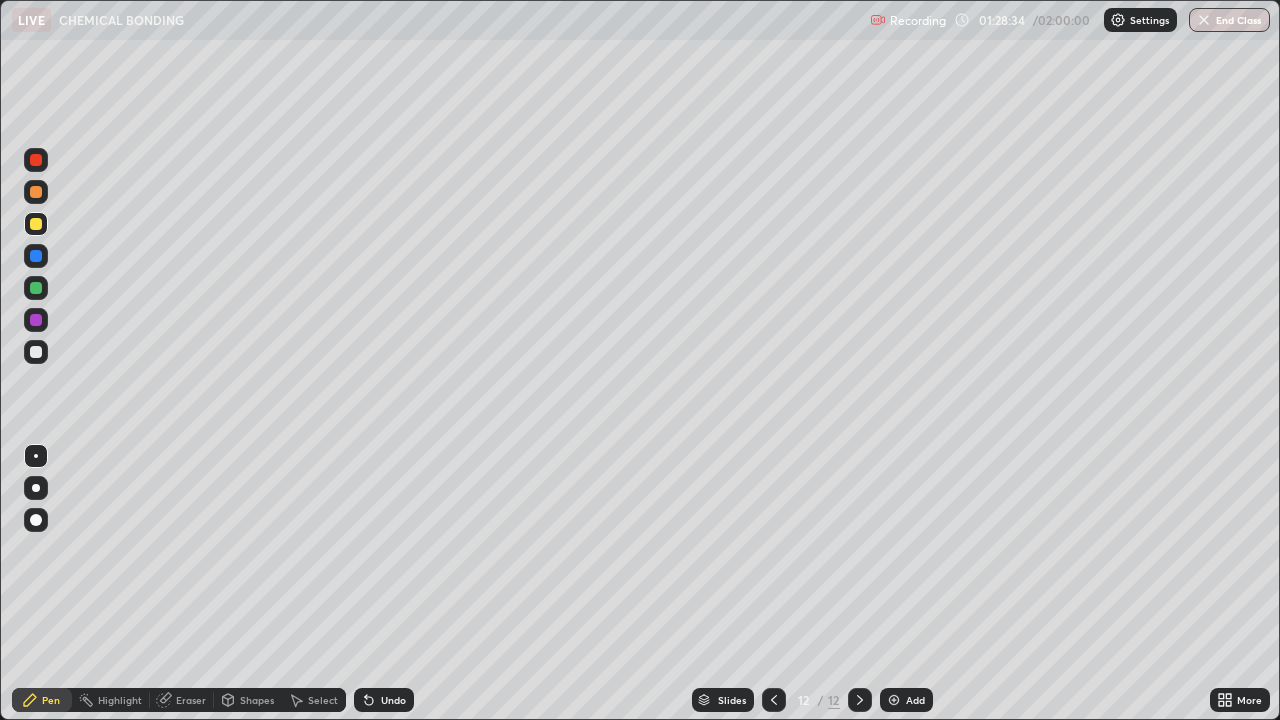 click on "Undo" at bounding box center [393, 700] 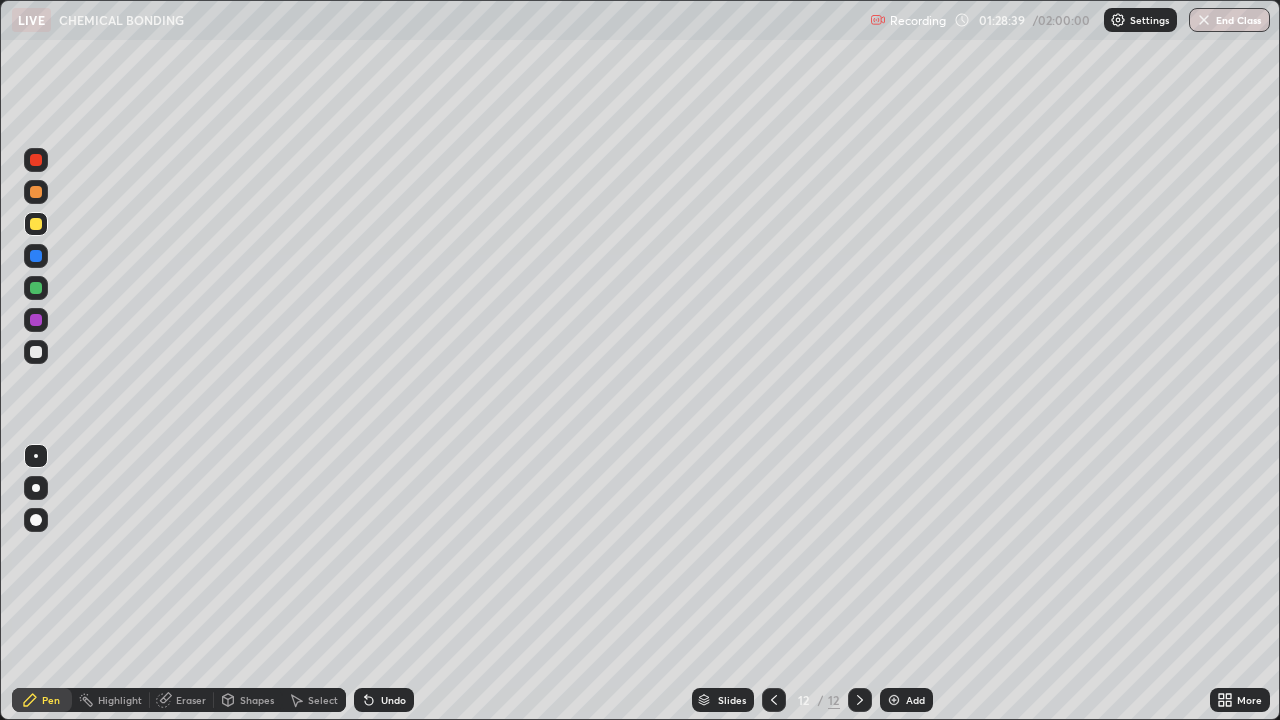 click on "Undo" at bounding box center [393, 700] 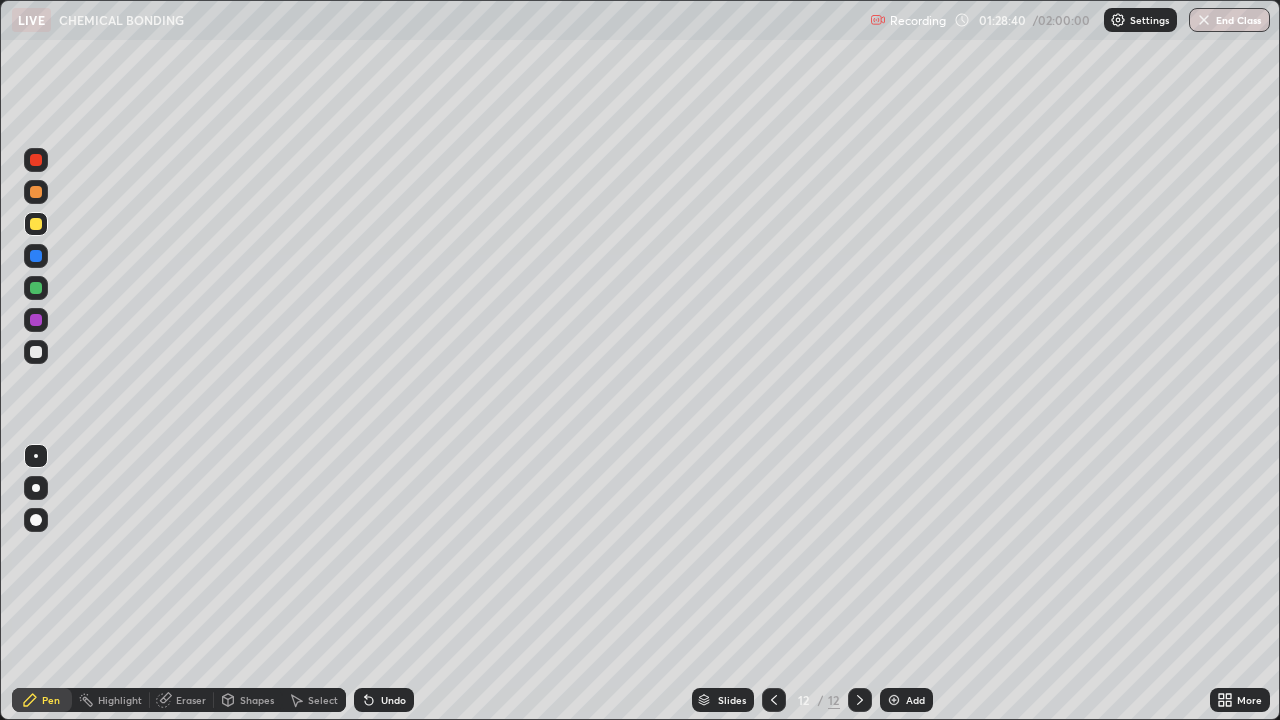 click on "Undo" at bounding box center [393, 700] 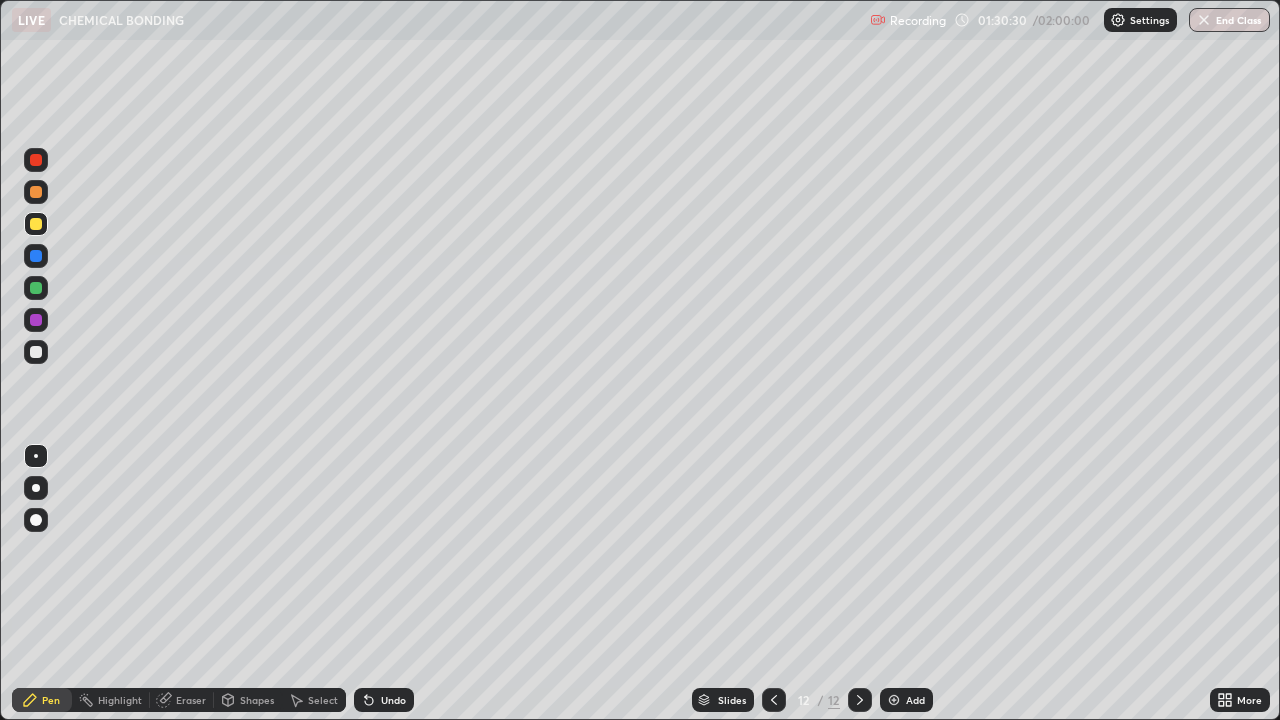 click 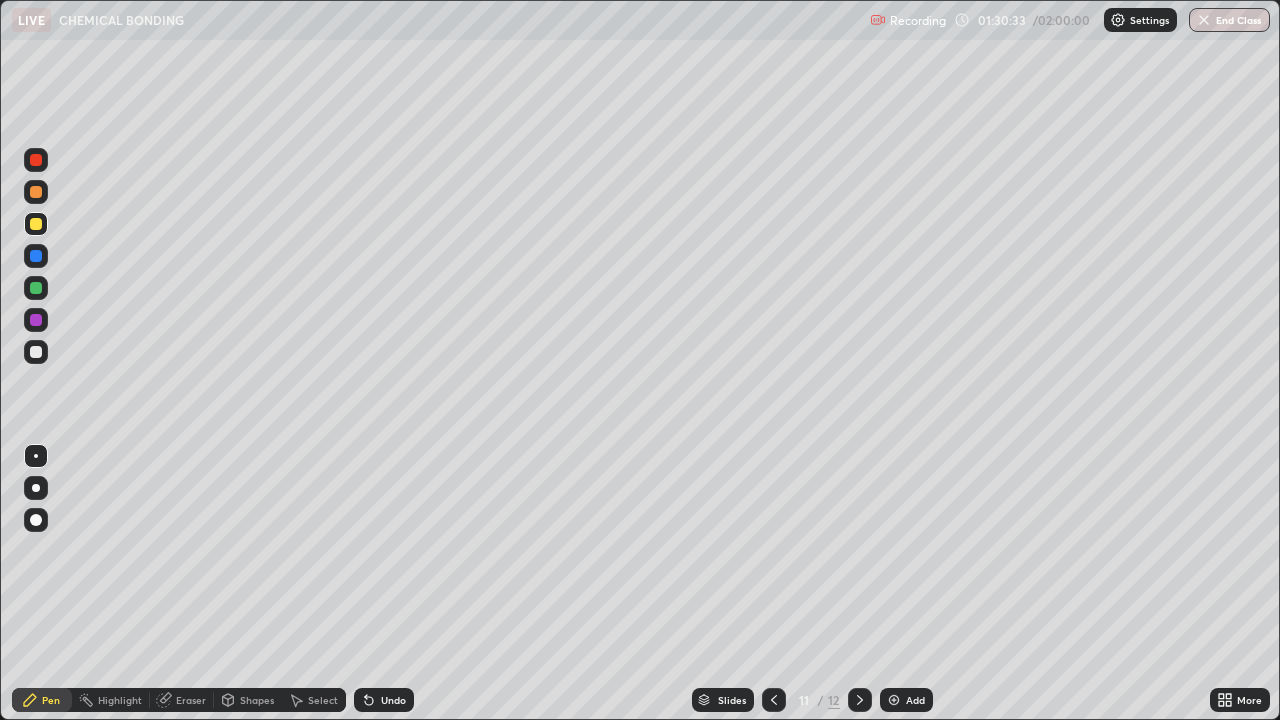 click 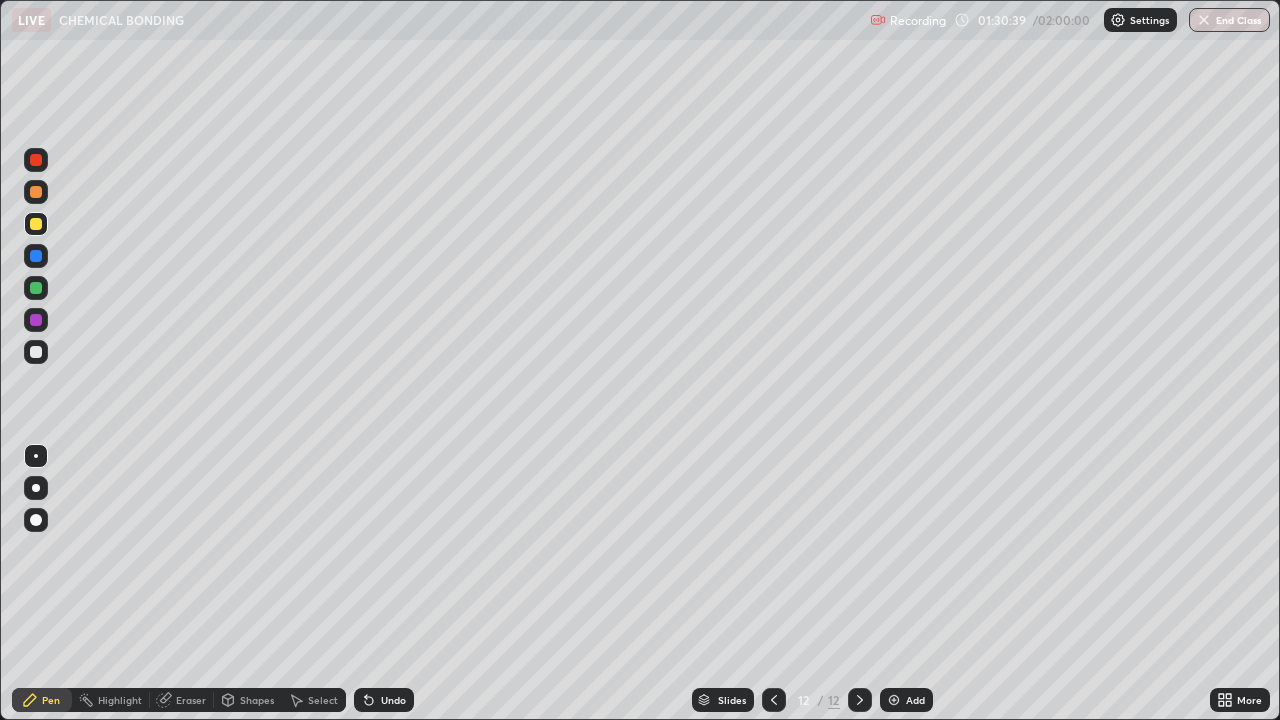click at bounding box center (894, 700) 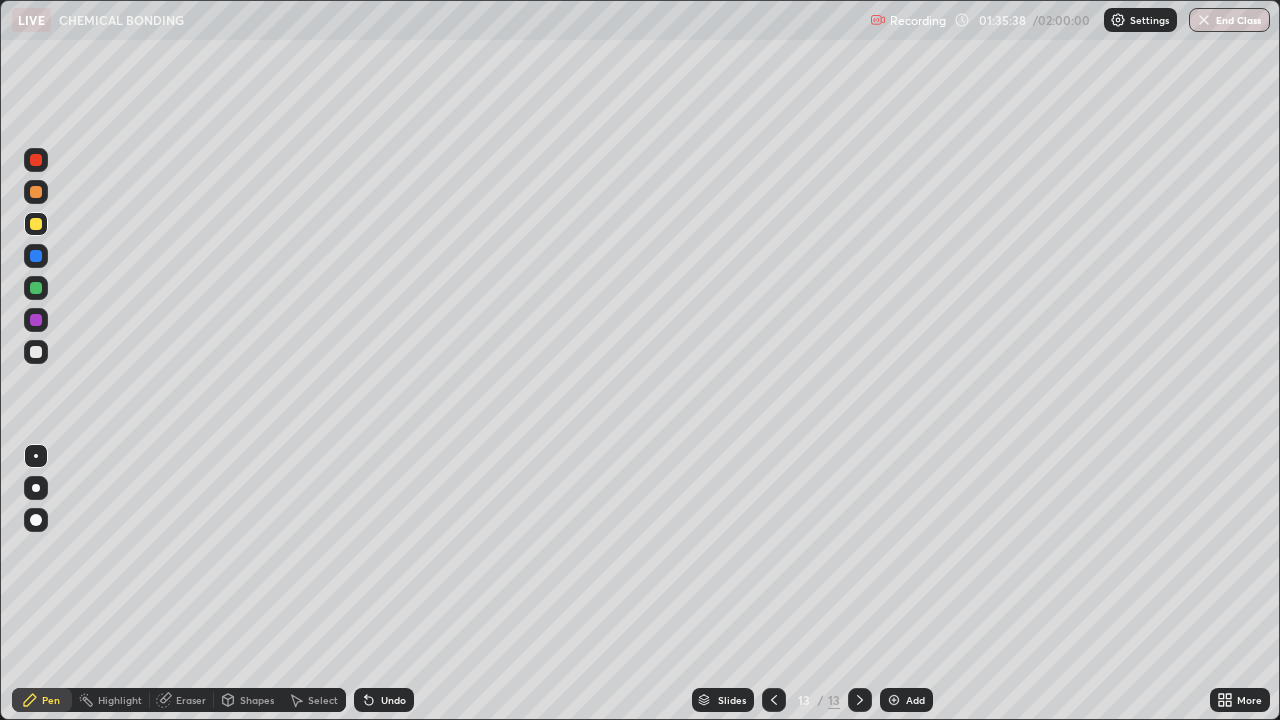 click on "Add" at bounding box center (906, 700) 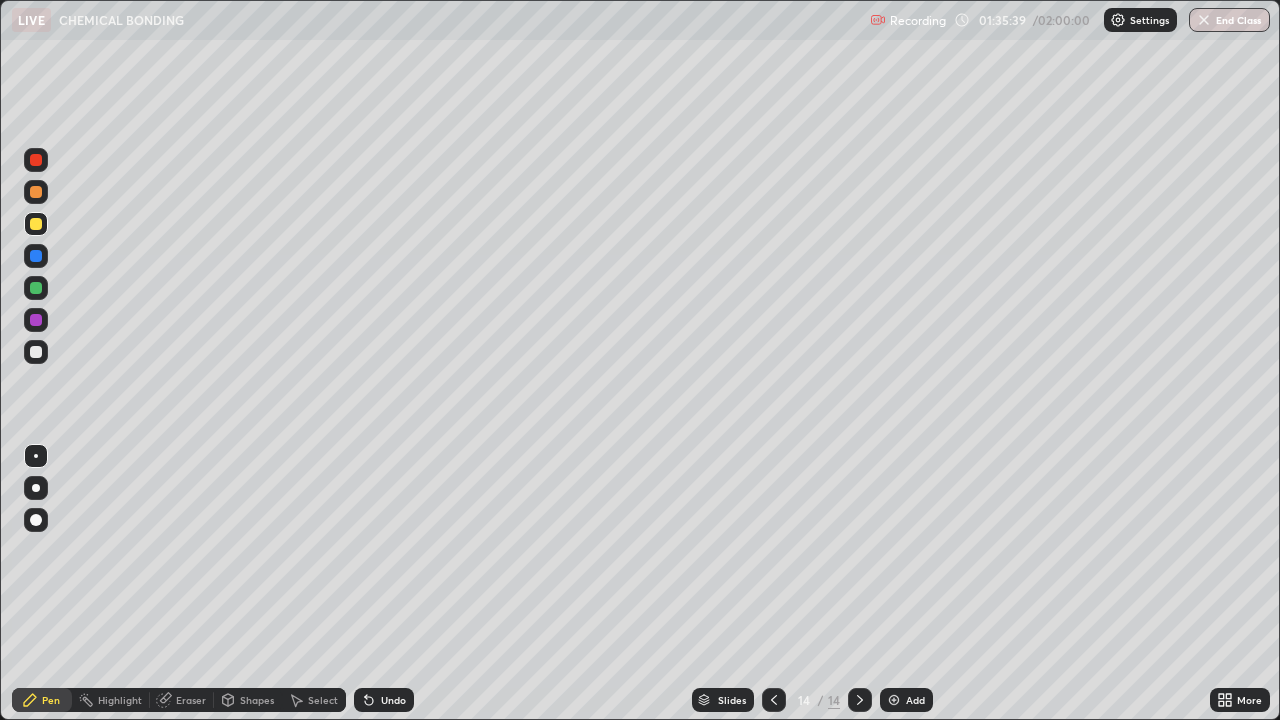 click at bounding box center (774, 700) 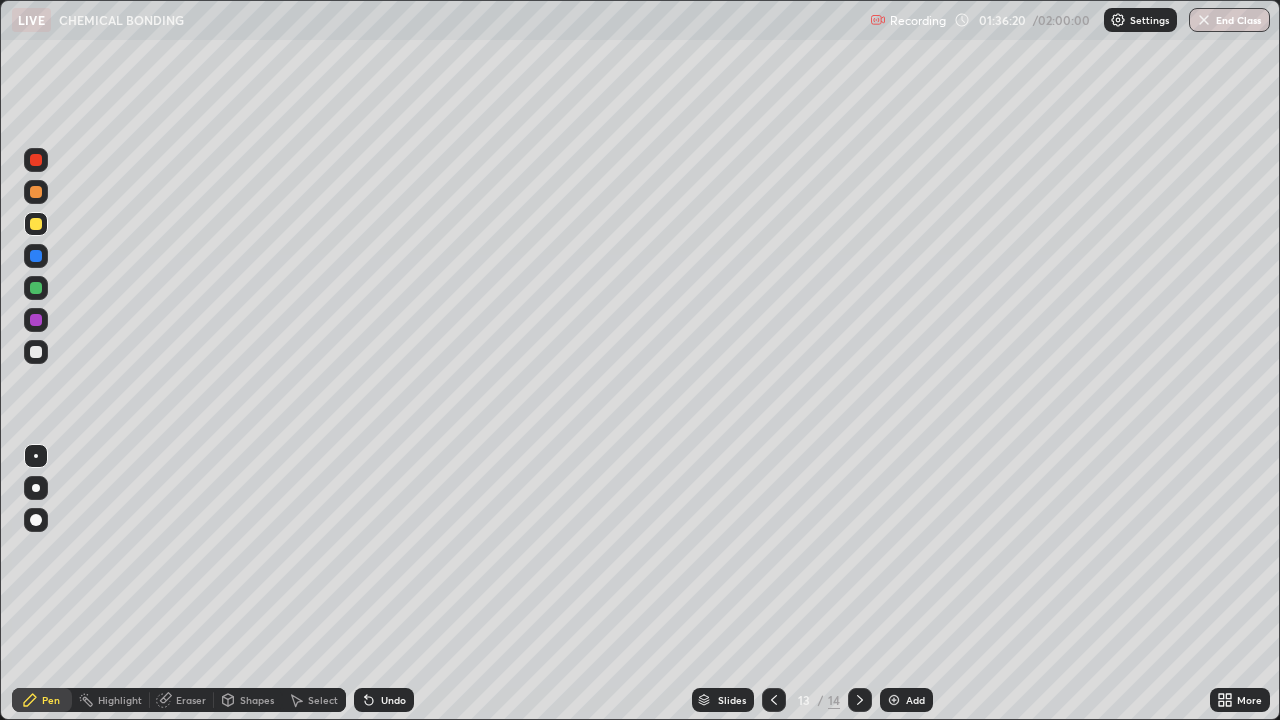 click 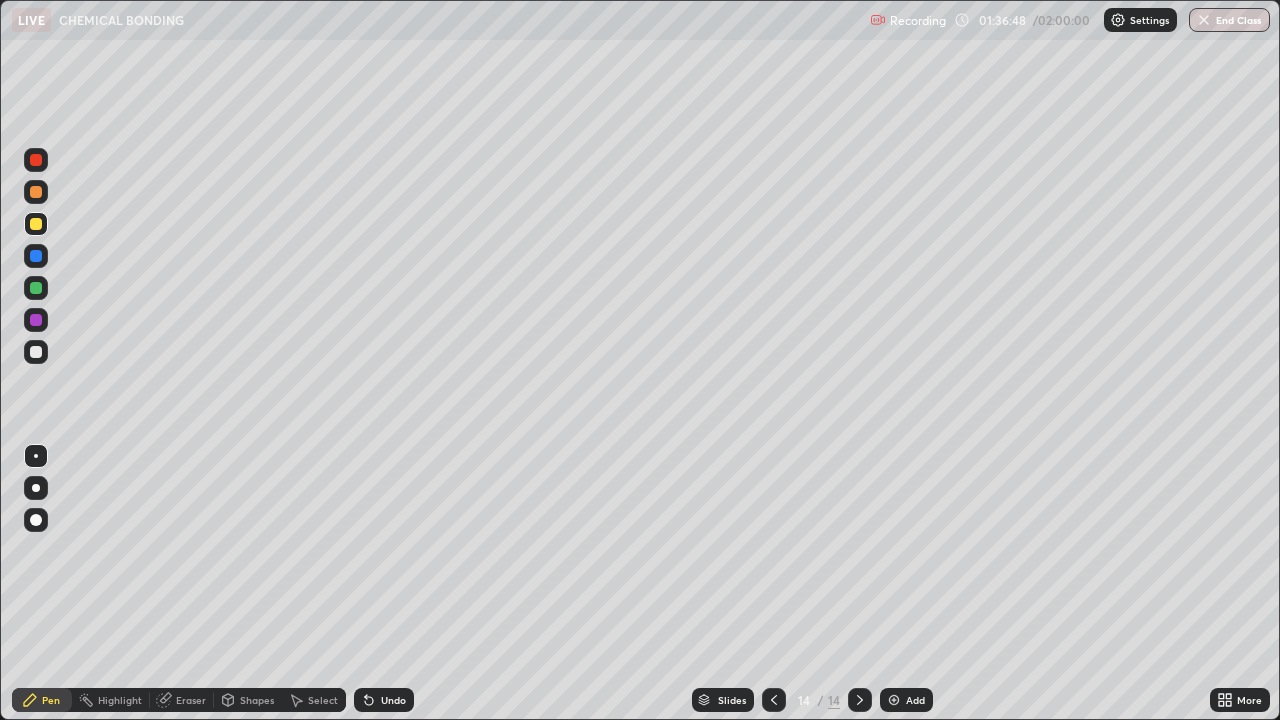 click at bounding box center (36, 352) 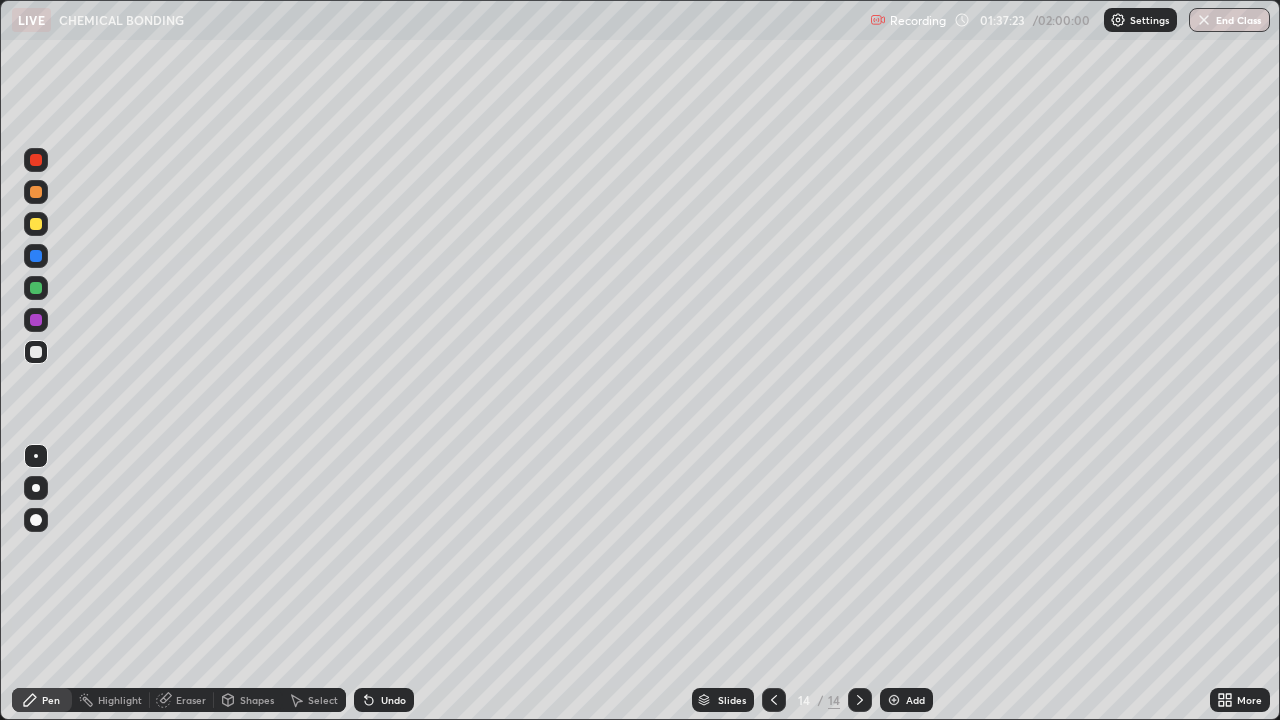 click on "Eraser" at bounding box center [191, 700] 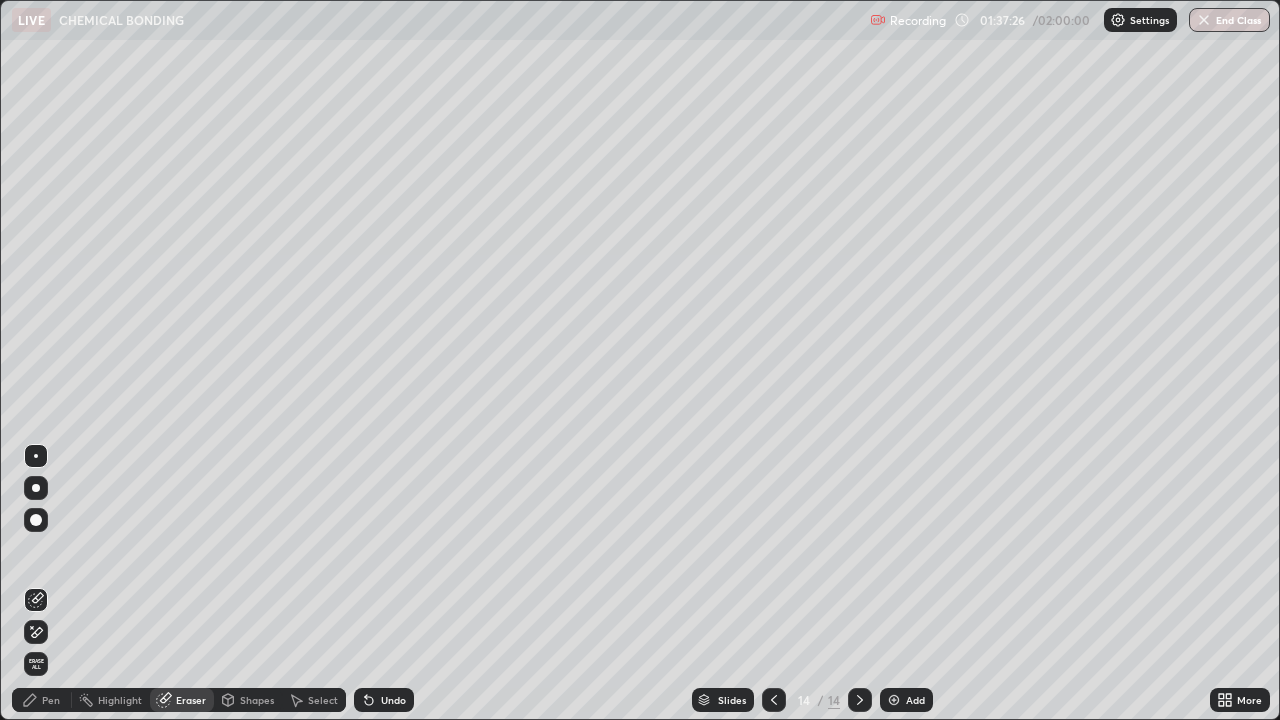 click on "Pen" at bounding box center (51, 700) 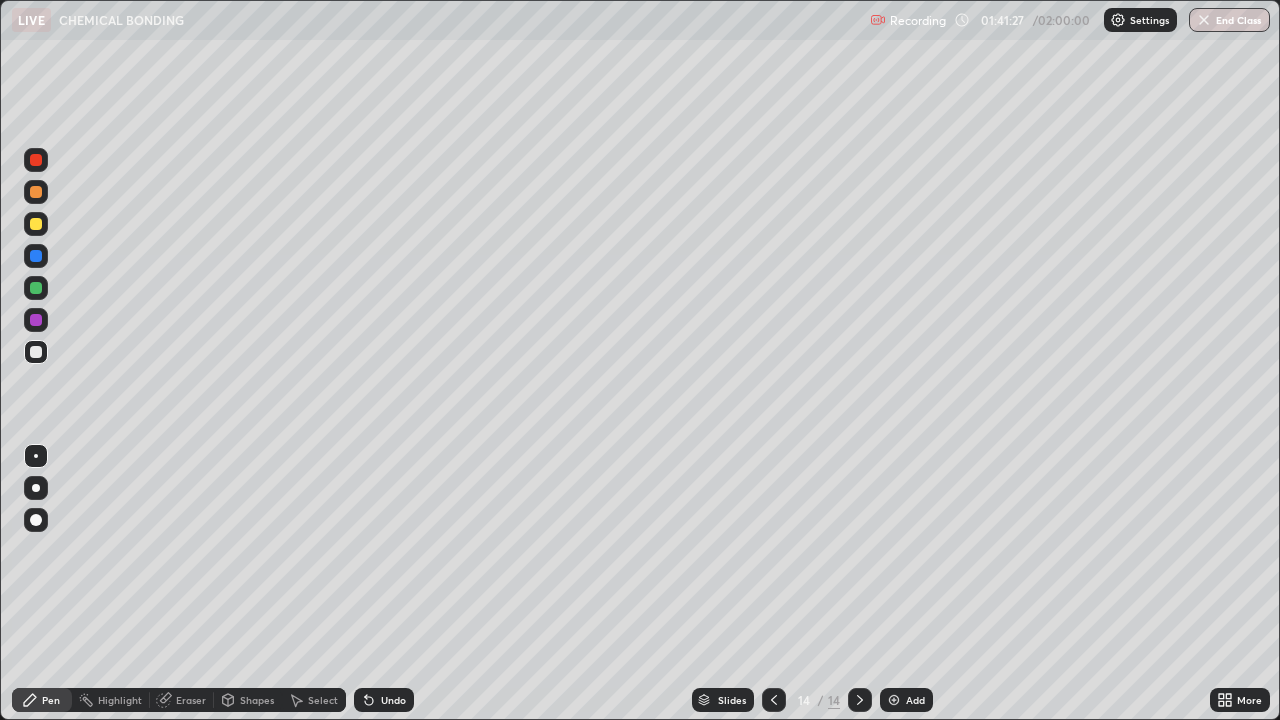 click at bounding box center (894, 700) 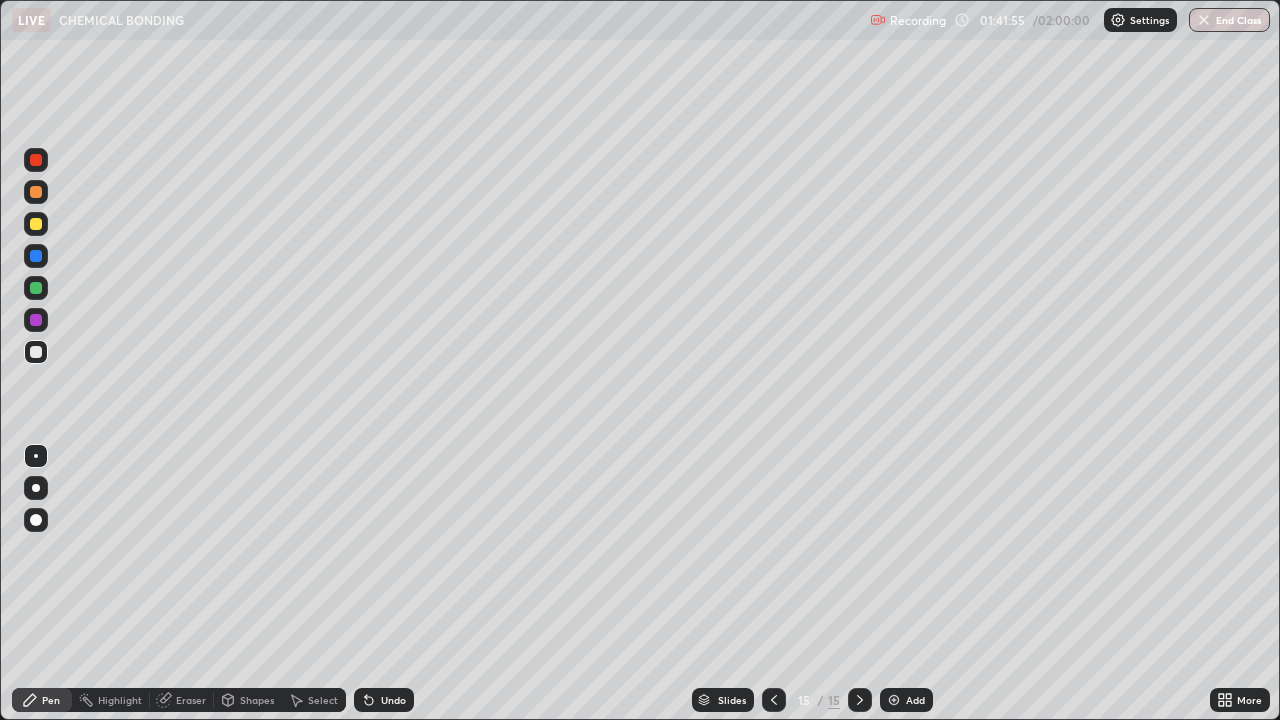 click on "Undo" at bounding box center [393, 700] 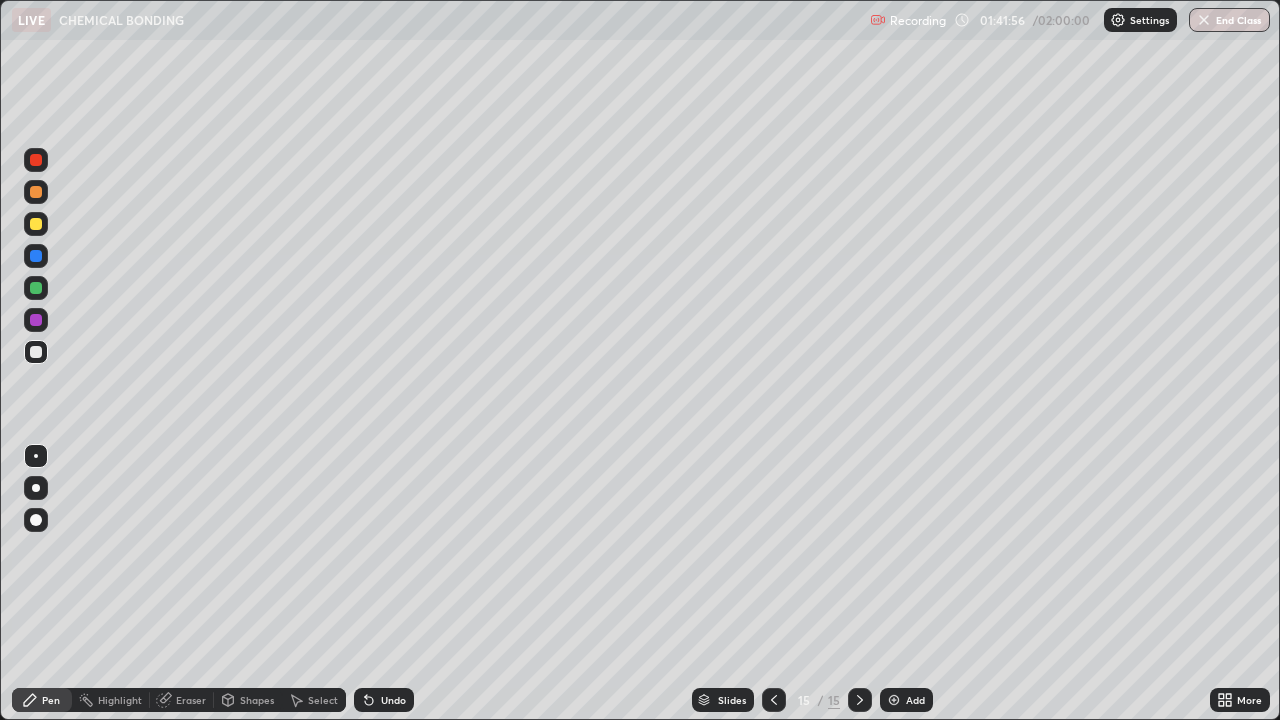 click on "Undo" at bounding box center [393, 700] 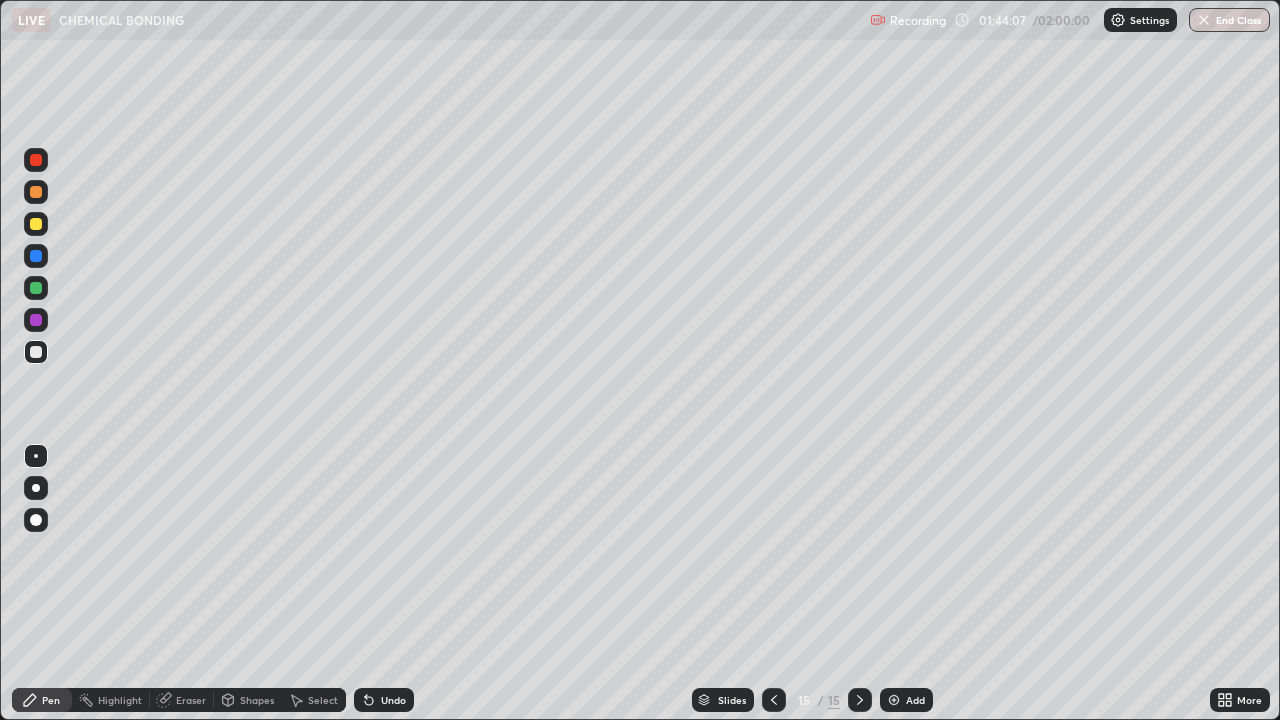 click at bounding box center (36, 224) 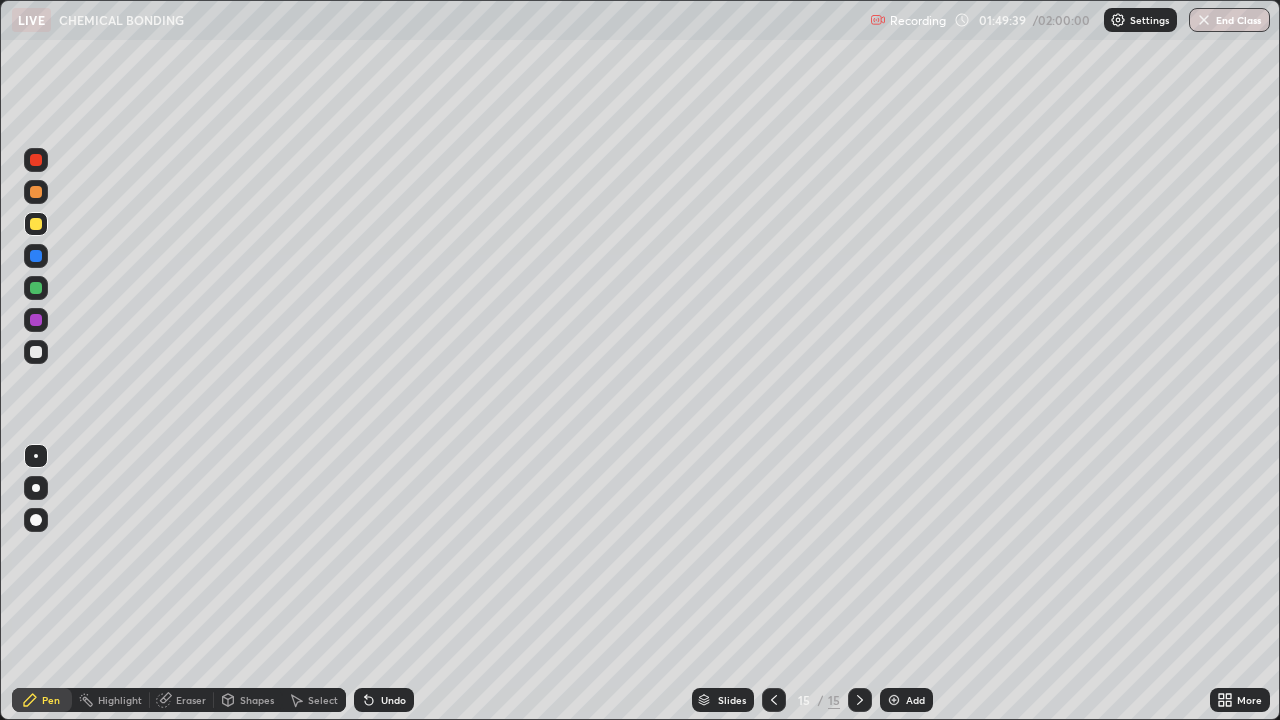 click on "Undo" at bounding box center [393, 700] 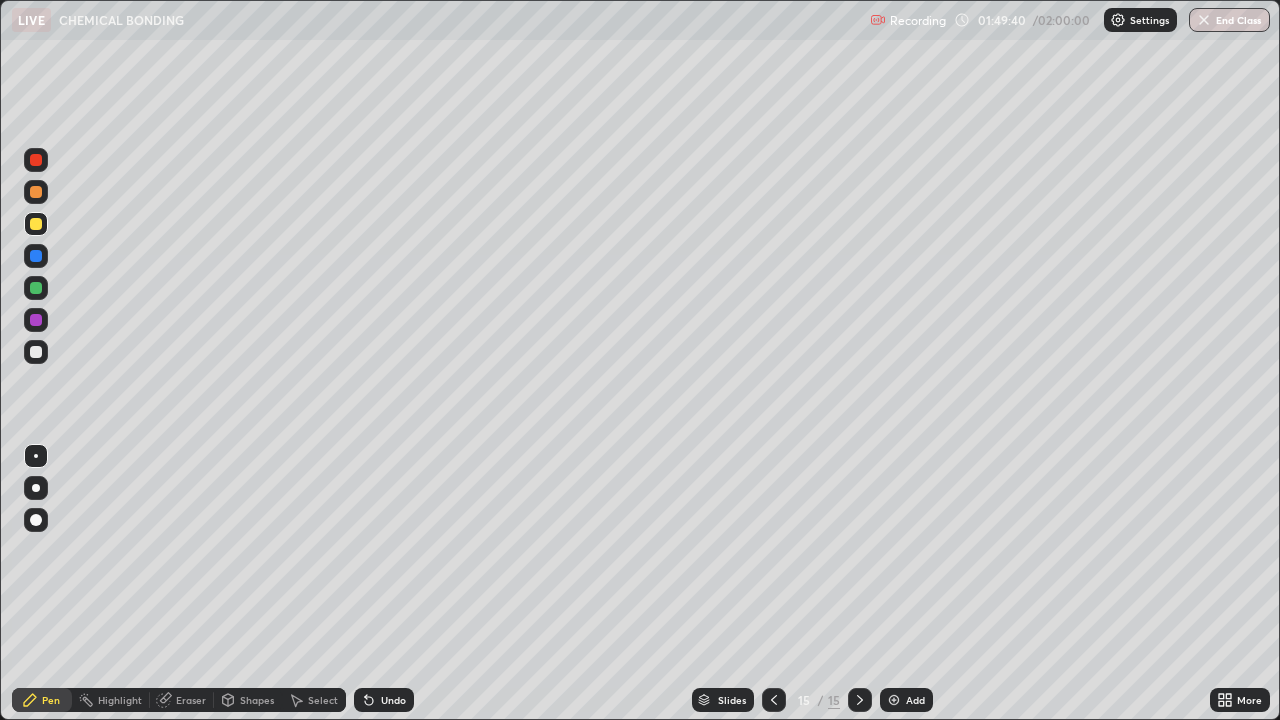 click on "Undo" at bounding box center (393, 700) 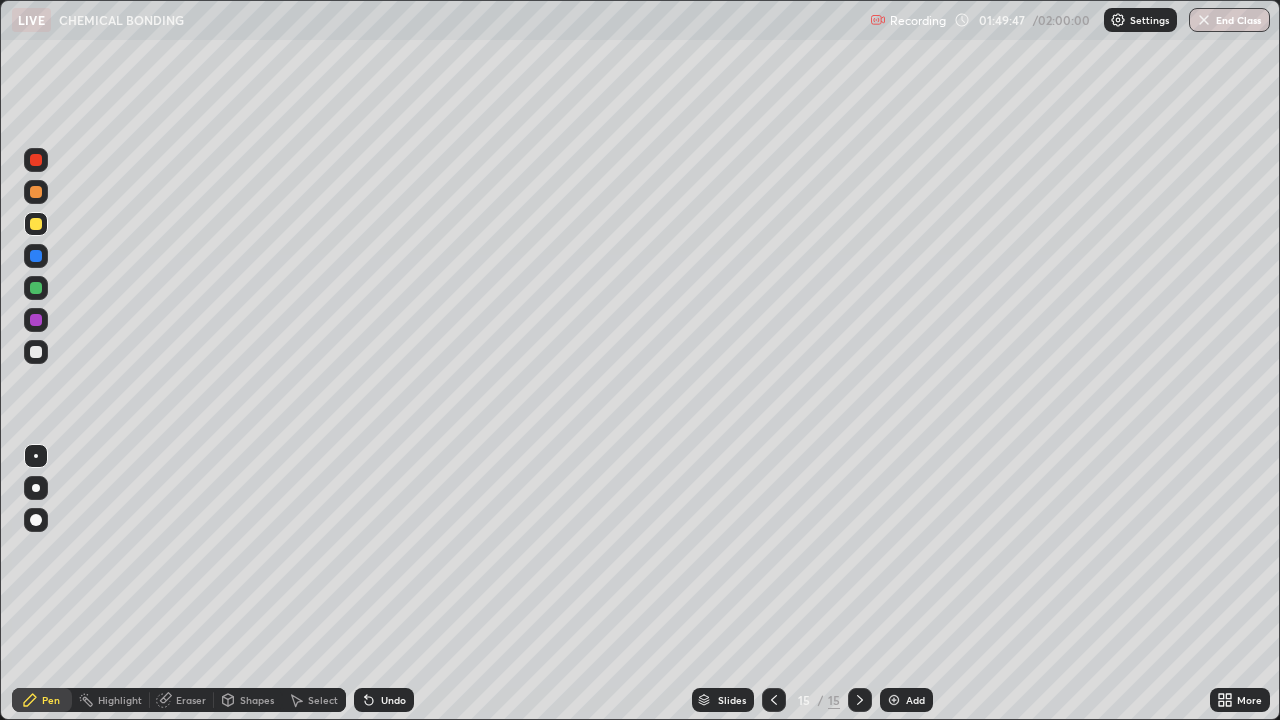 click on "Undo" at bounding box center (393, 700) 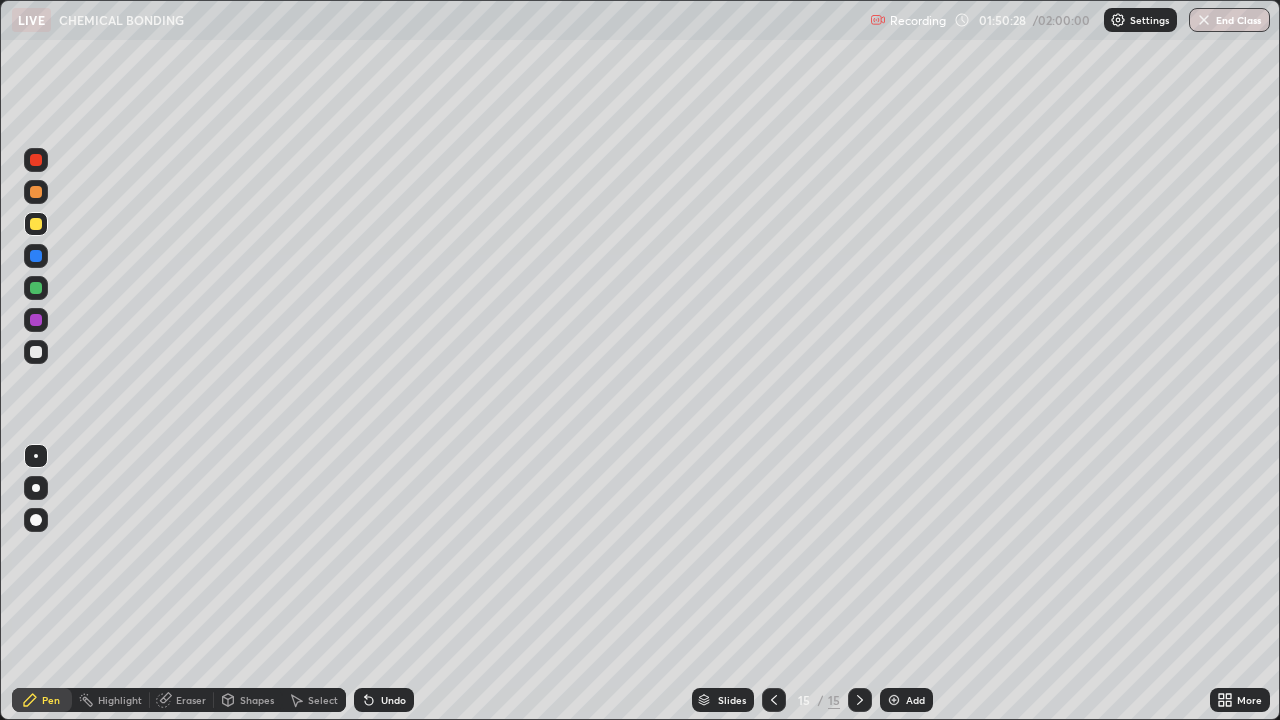 click at bounding box center (894, 700) 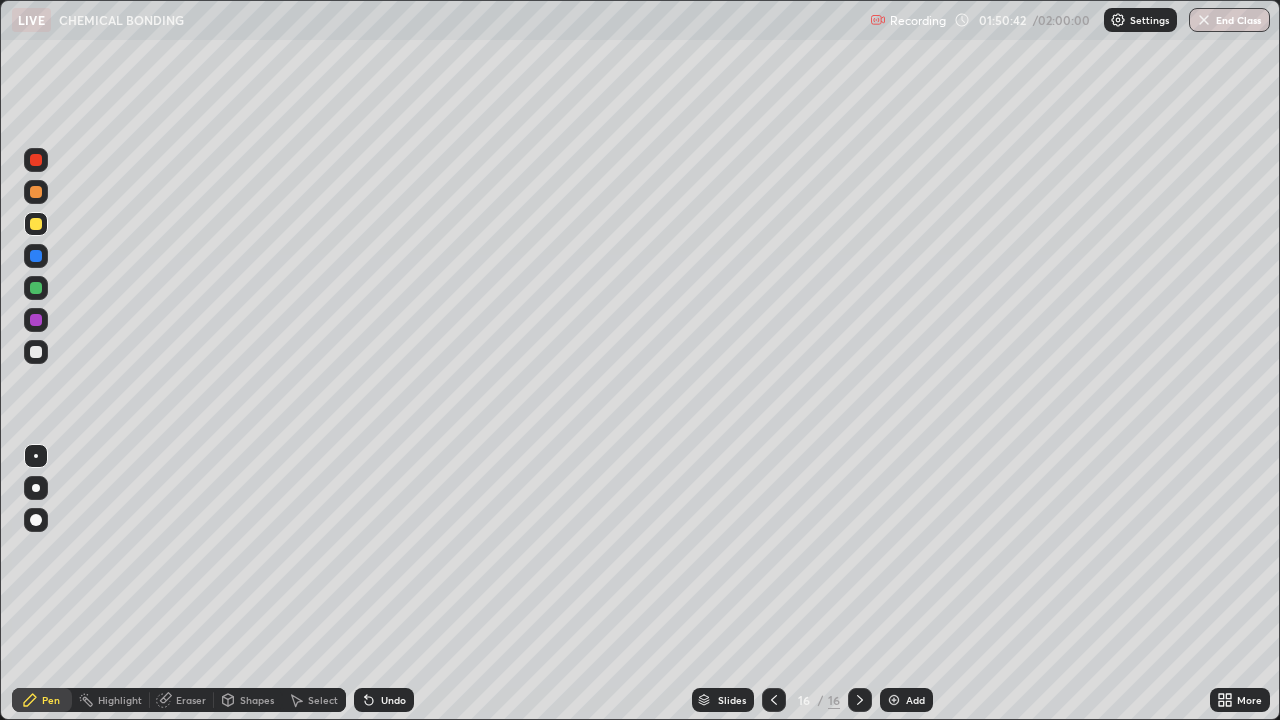 click at bounding box center [36, 352] 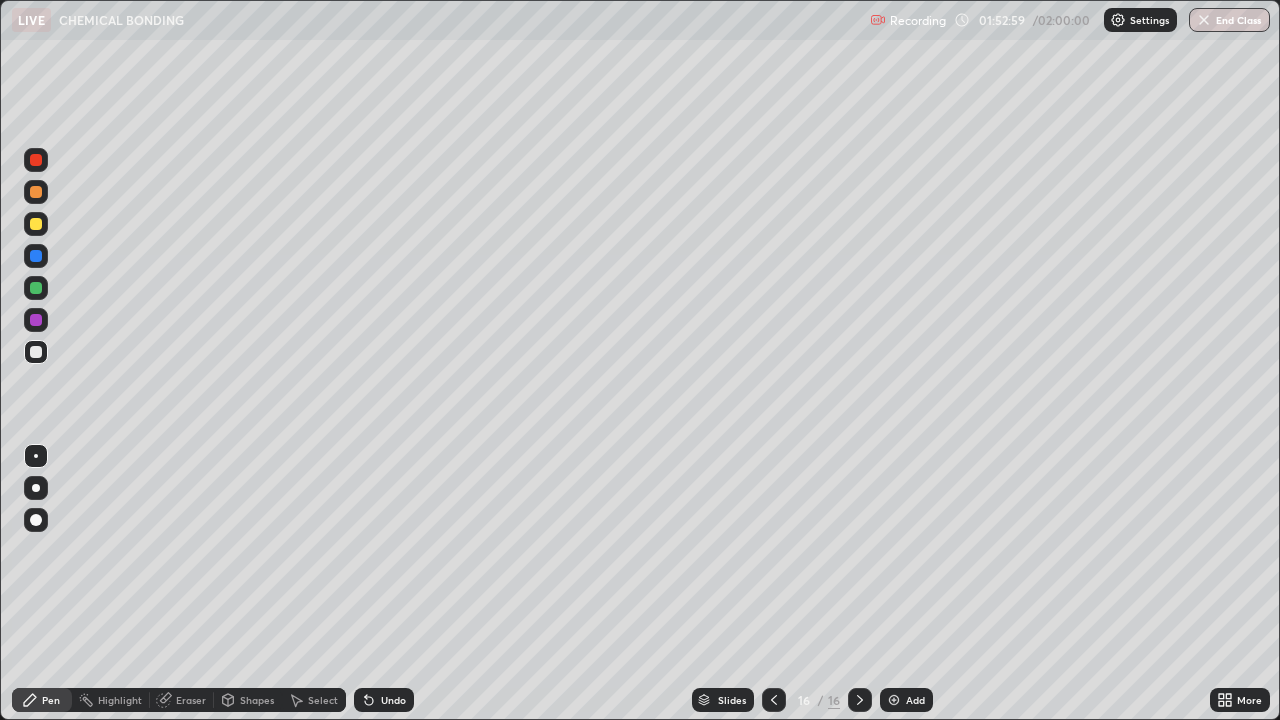 click on "Undo" at bounding box center [384, 700] 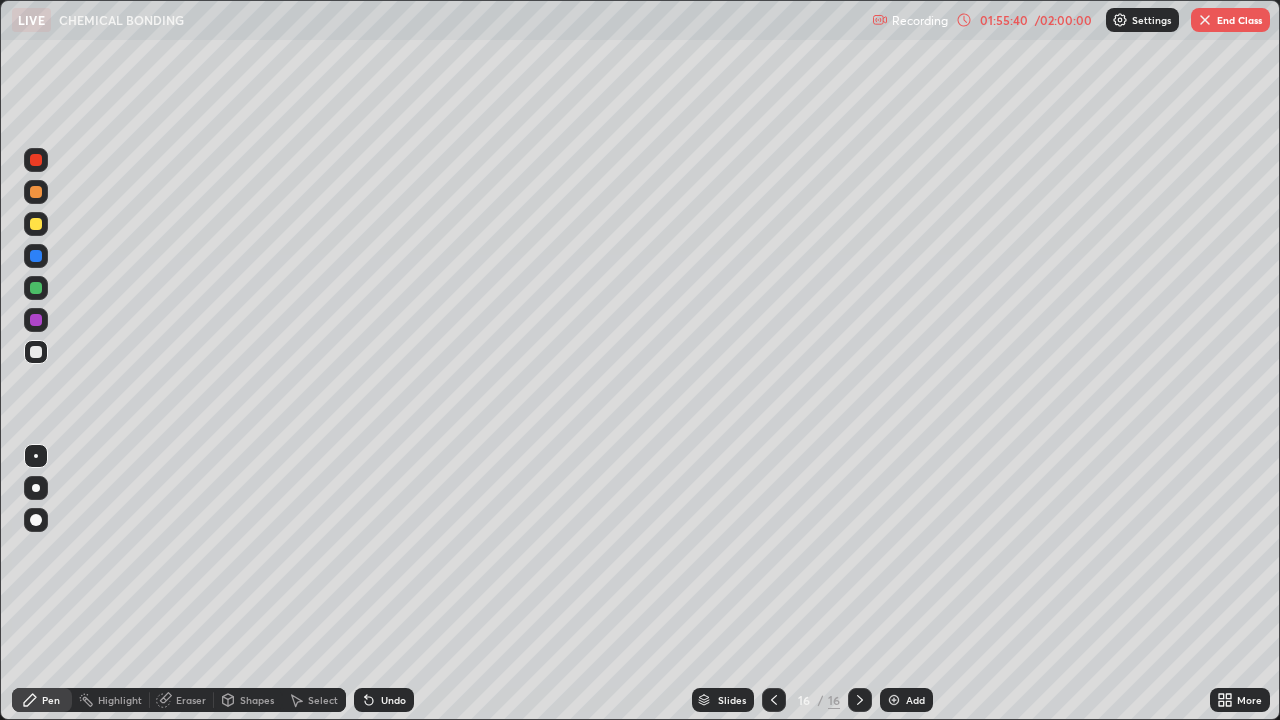 click on "Highlight" at bounding box center (120, 700) 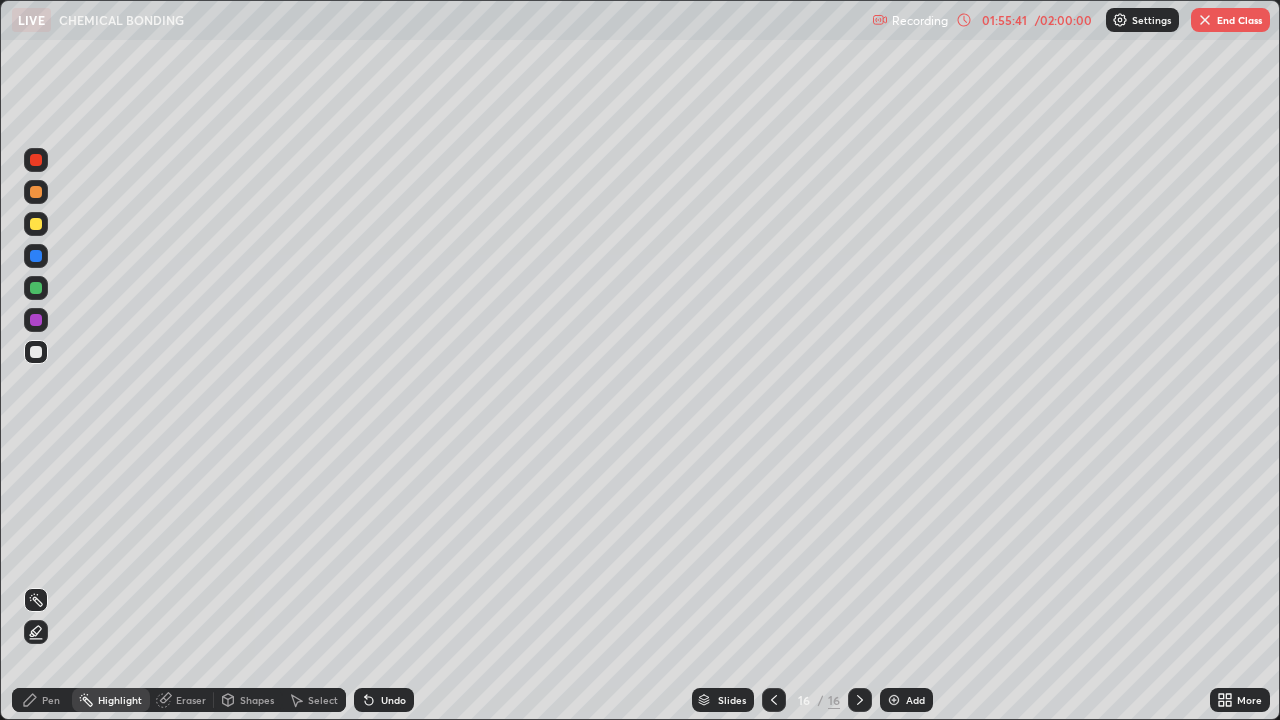 click at bounding box center (36, 224) 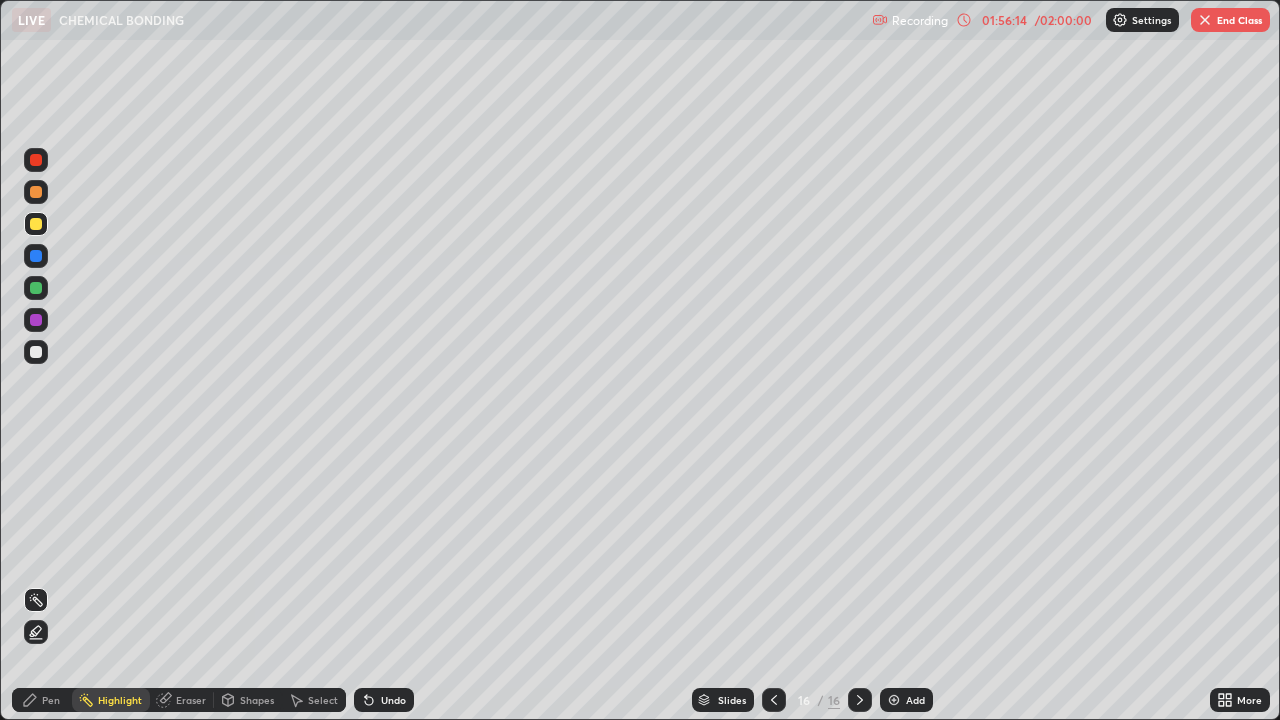 click on "Pen" at bounding box center (51, 700) 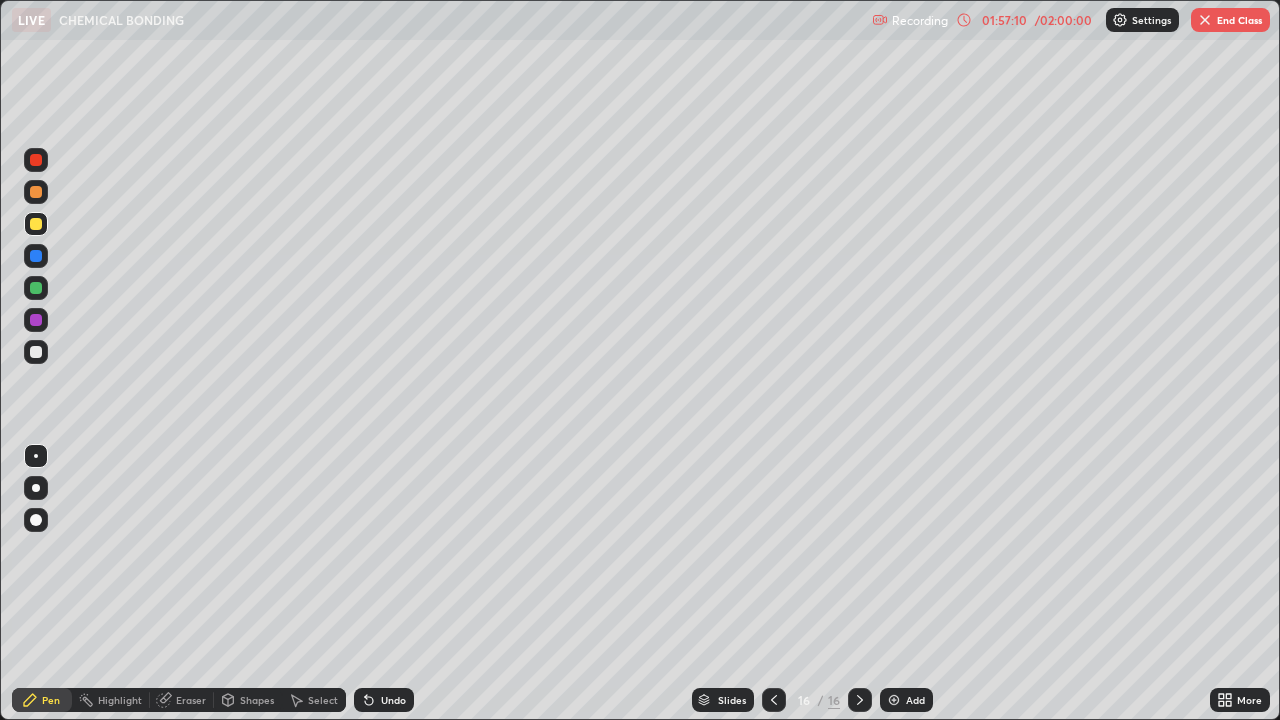 click at bounding box center [36, 352] 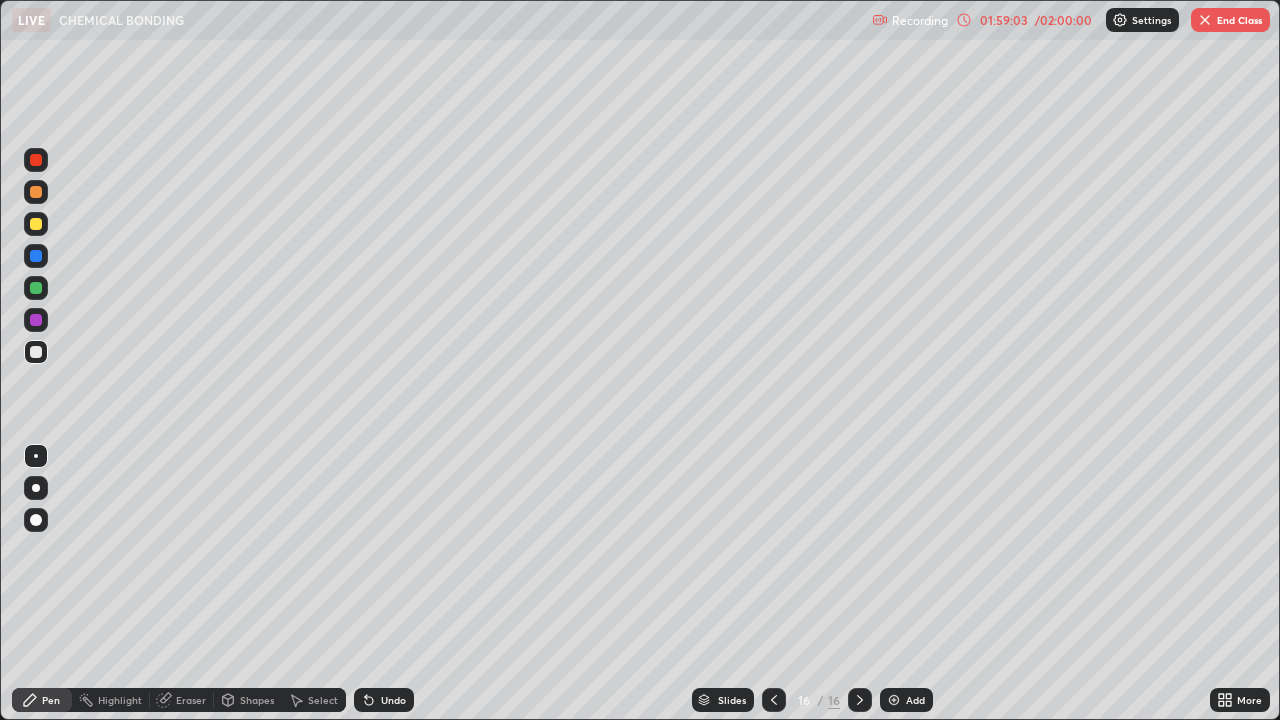 click on "End Class" at bounding box center (1230, 20) 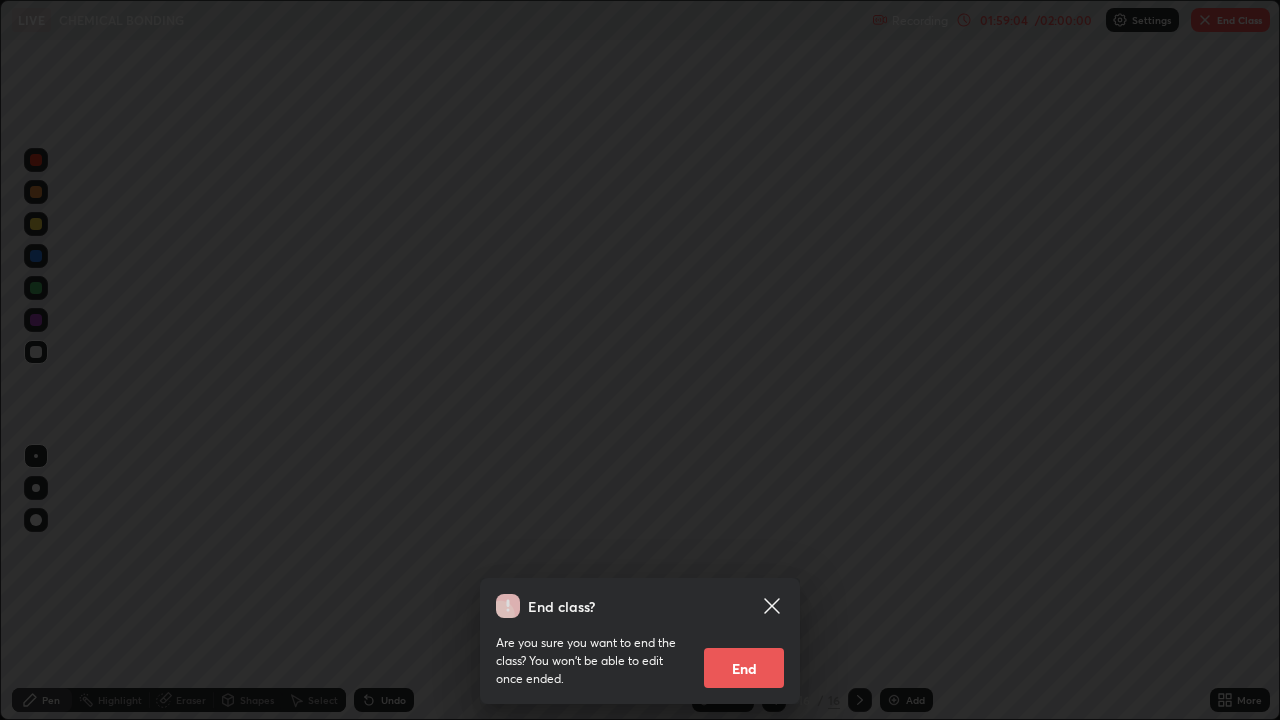 click on "End" at bounding box center (744, 668) 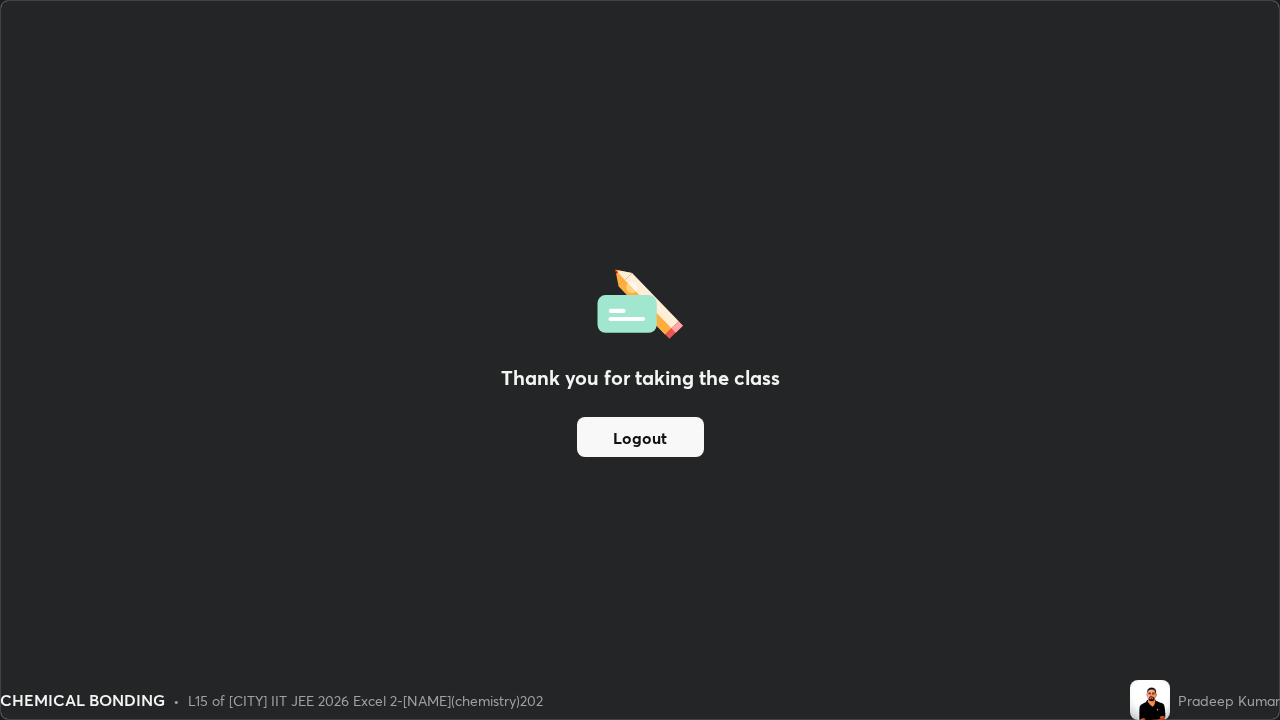 click on "Logout" at bounding box center [640, 437] 